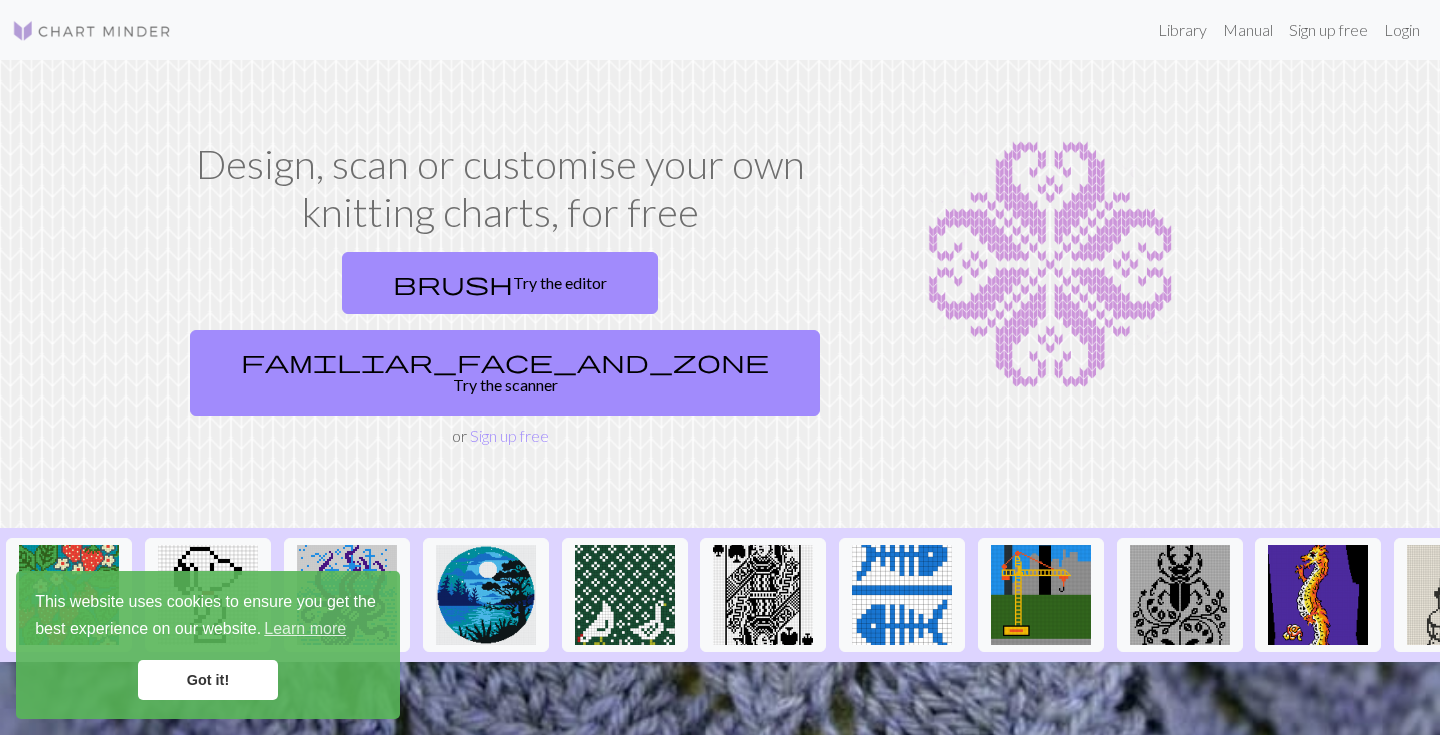 scroll, scrollTop: 0, scrollLeft: 0, axis: both 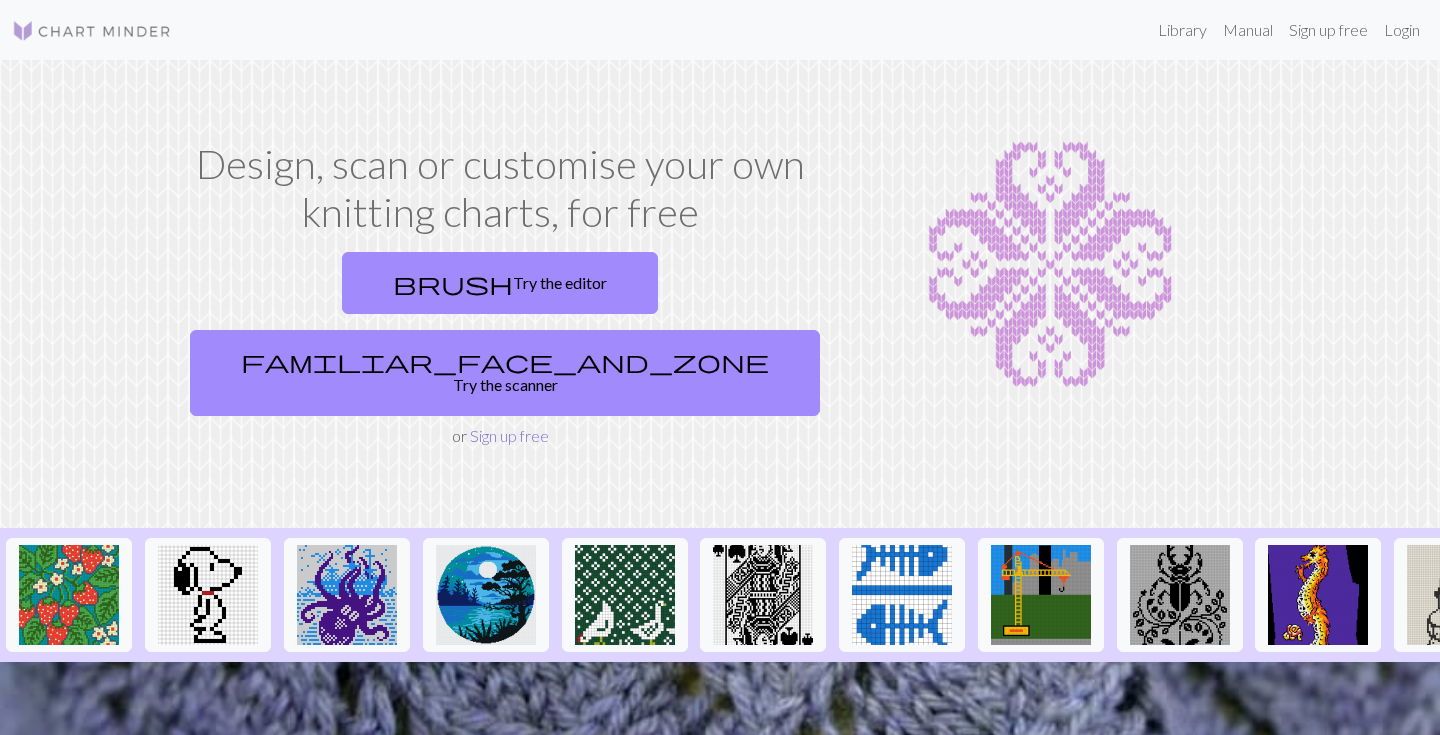 click on "Sign up free" at bounding box center [509, 435] 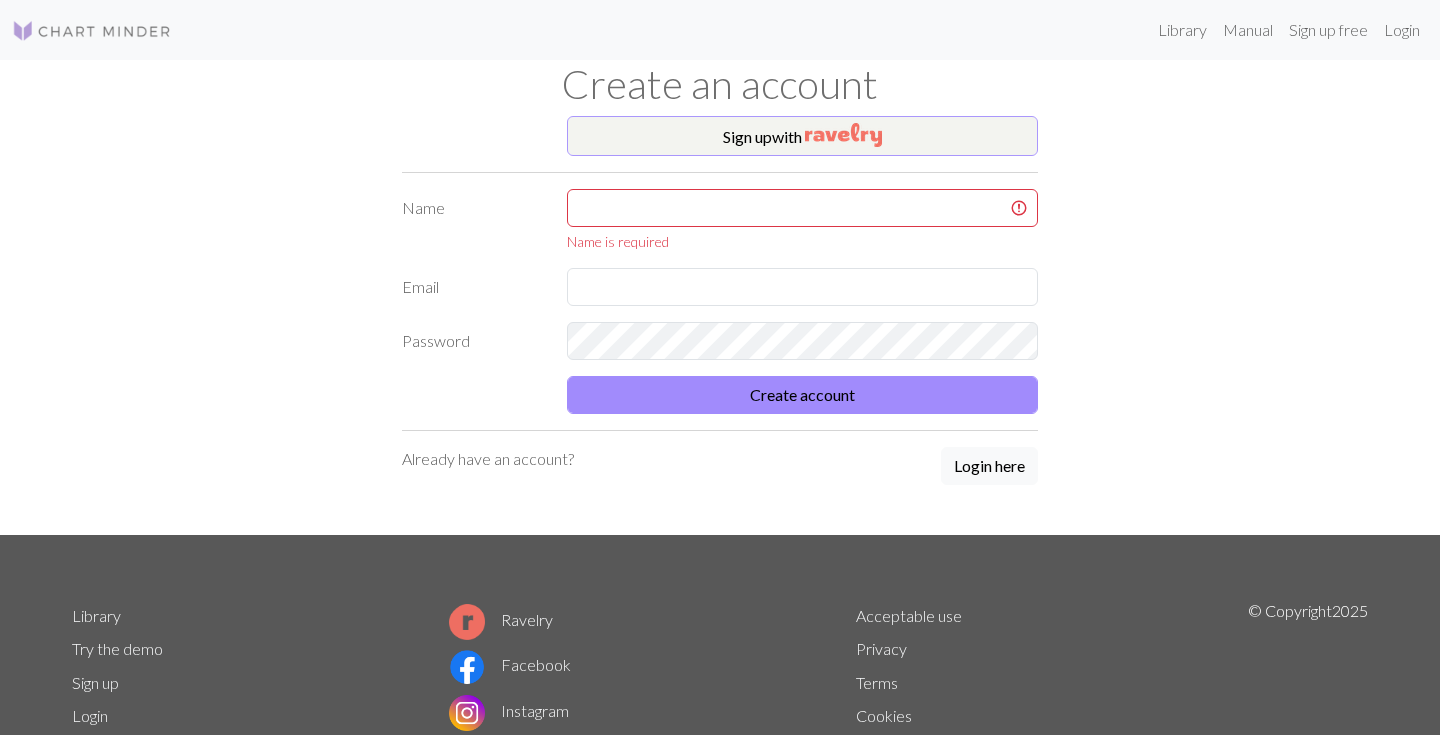 click on "Sign up  with" at bounding box center (802, 136) 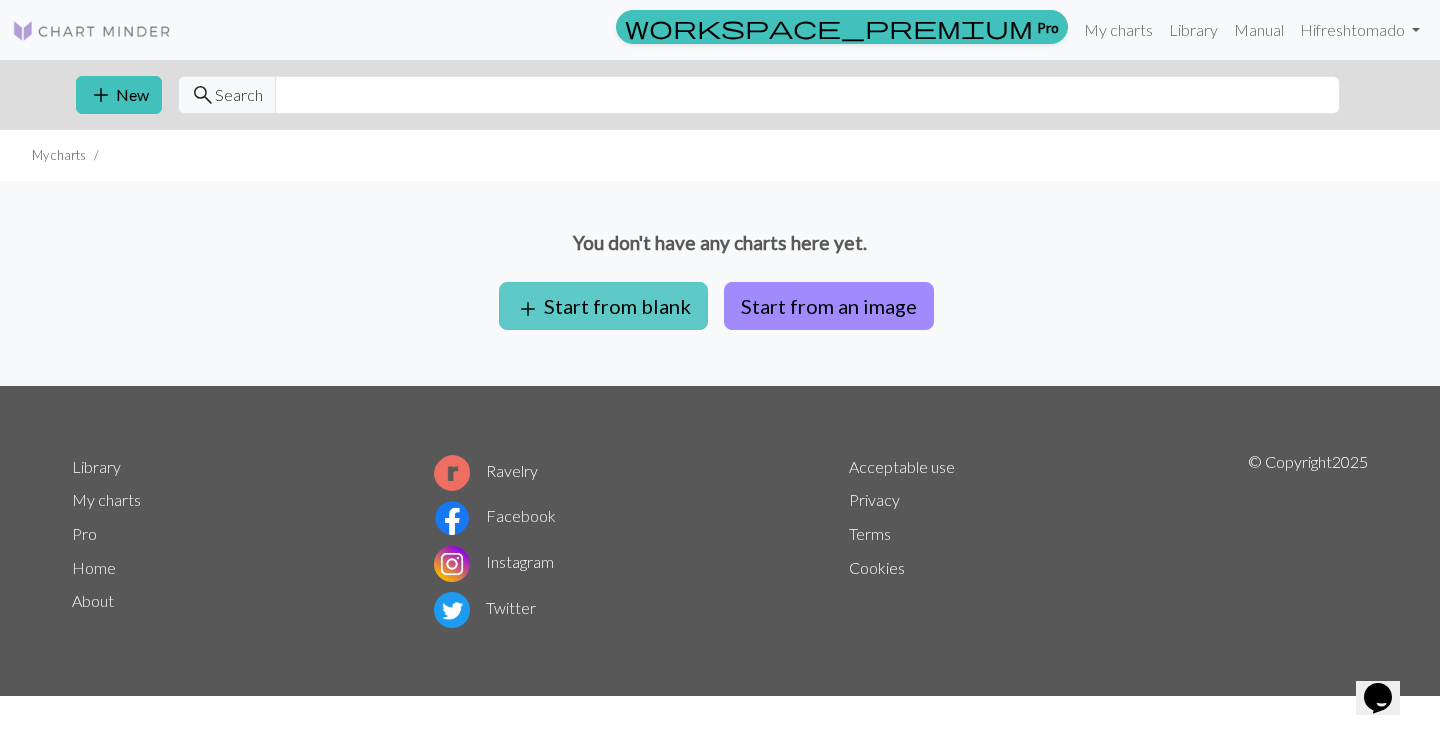click on "add   Start from blank" at bounding box center (603, 306) 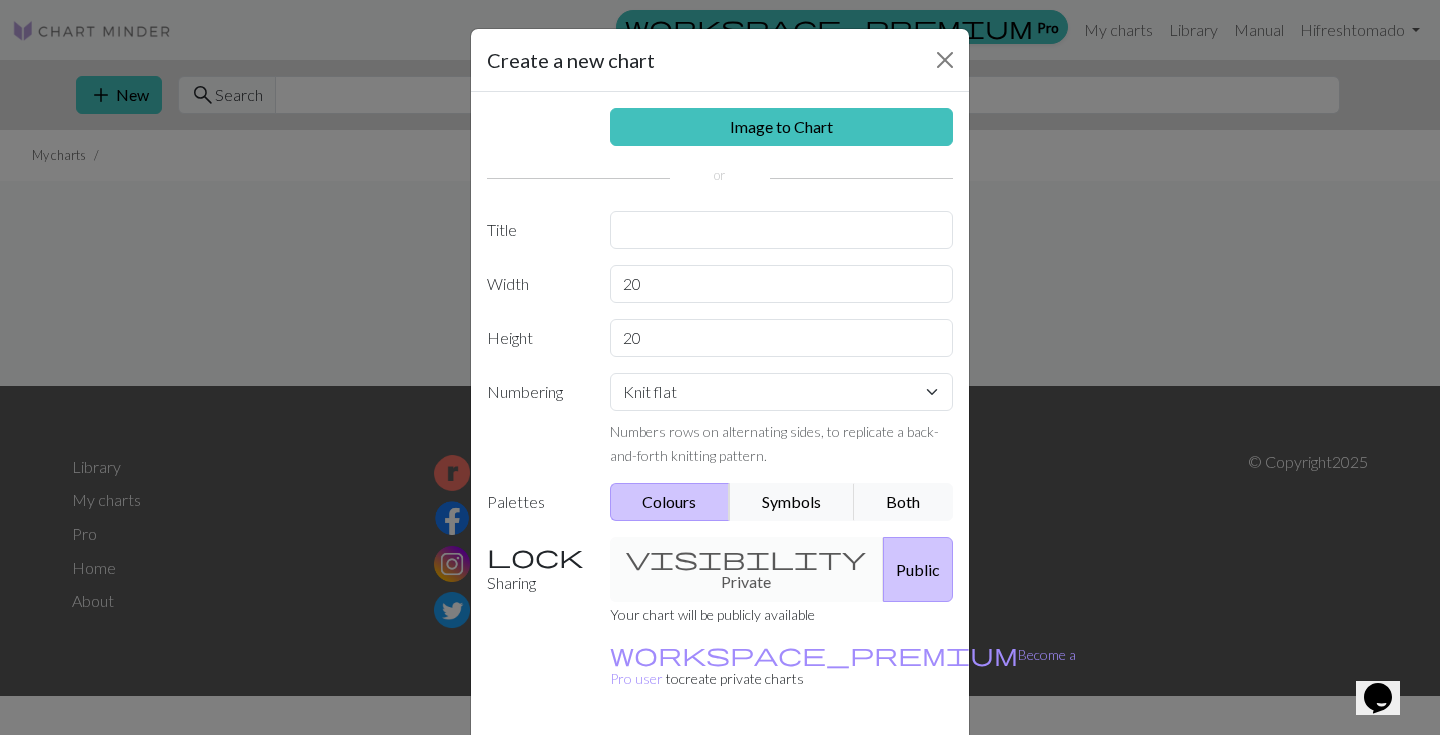 scroll, scrollTop: 32, scrollLeft: 0, axis: vertical 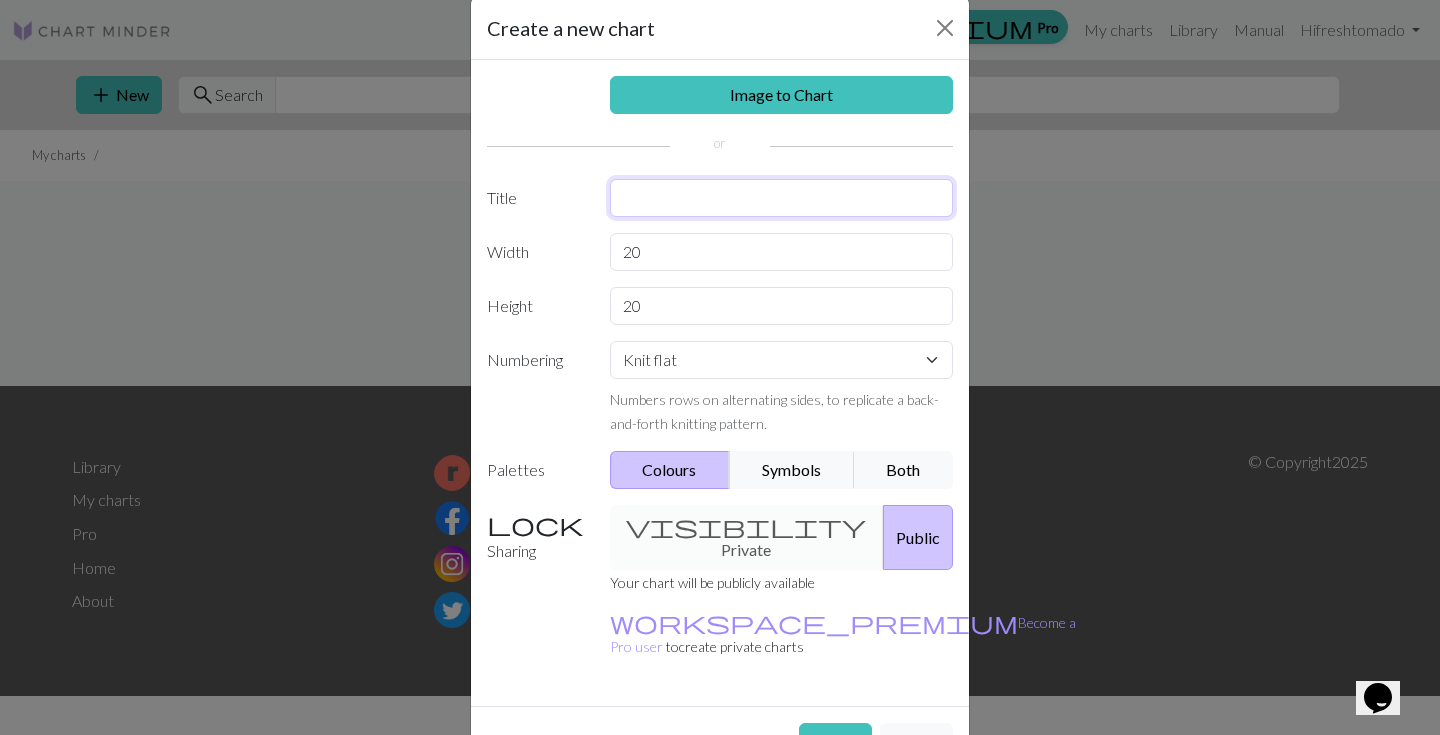 click at bounding box center [782, 198] 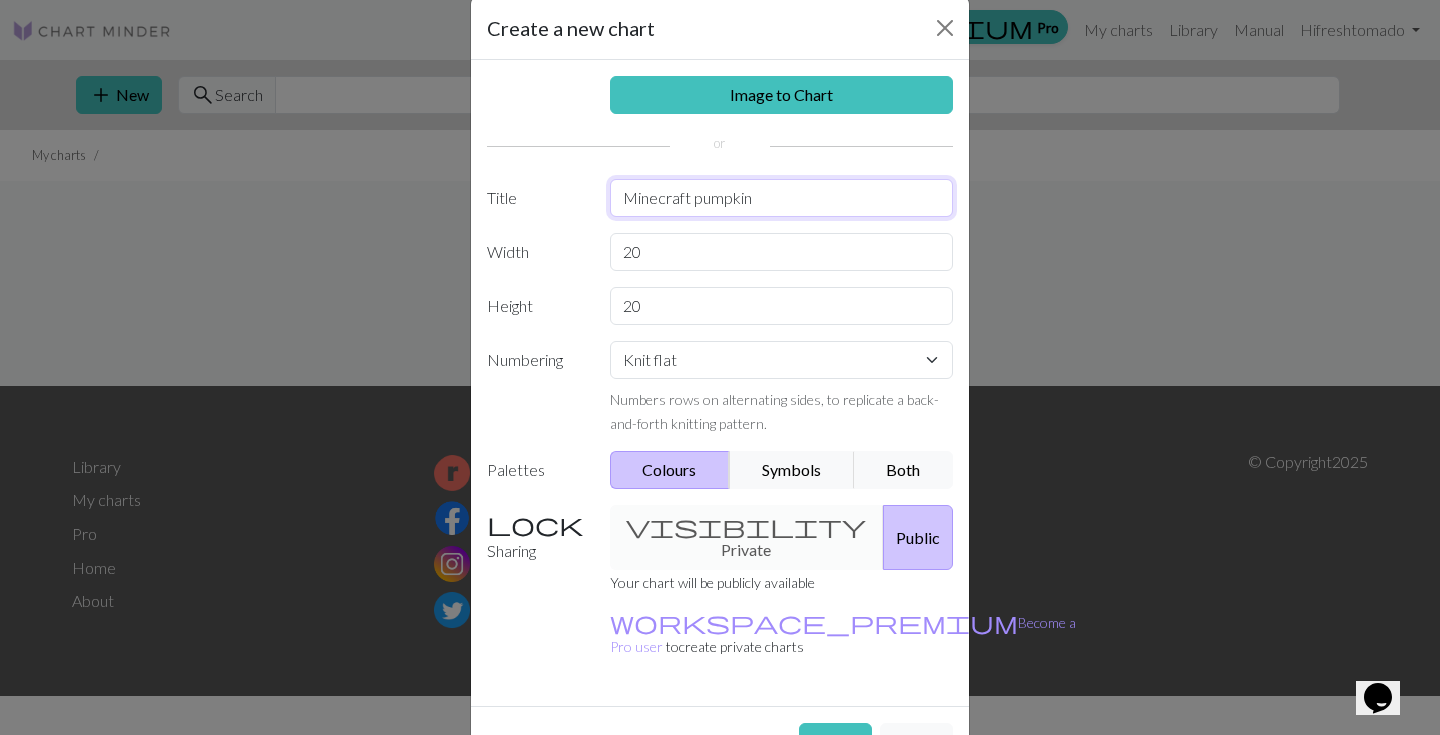type on "Minecraft pumpkin" 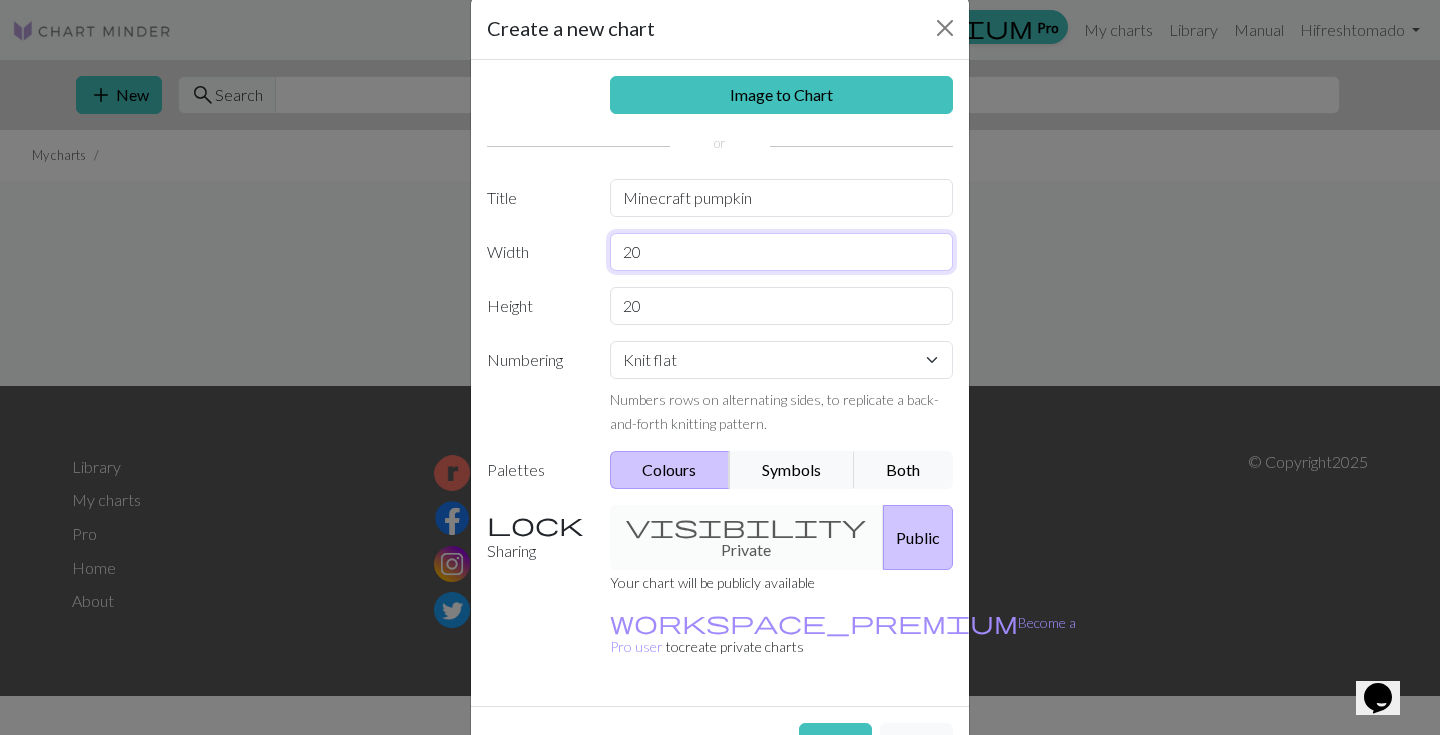 click on "20" at bounding box center (782, 252) 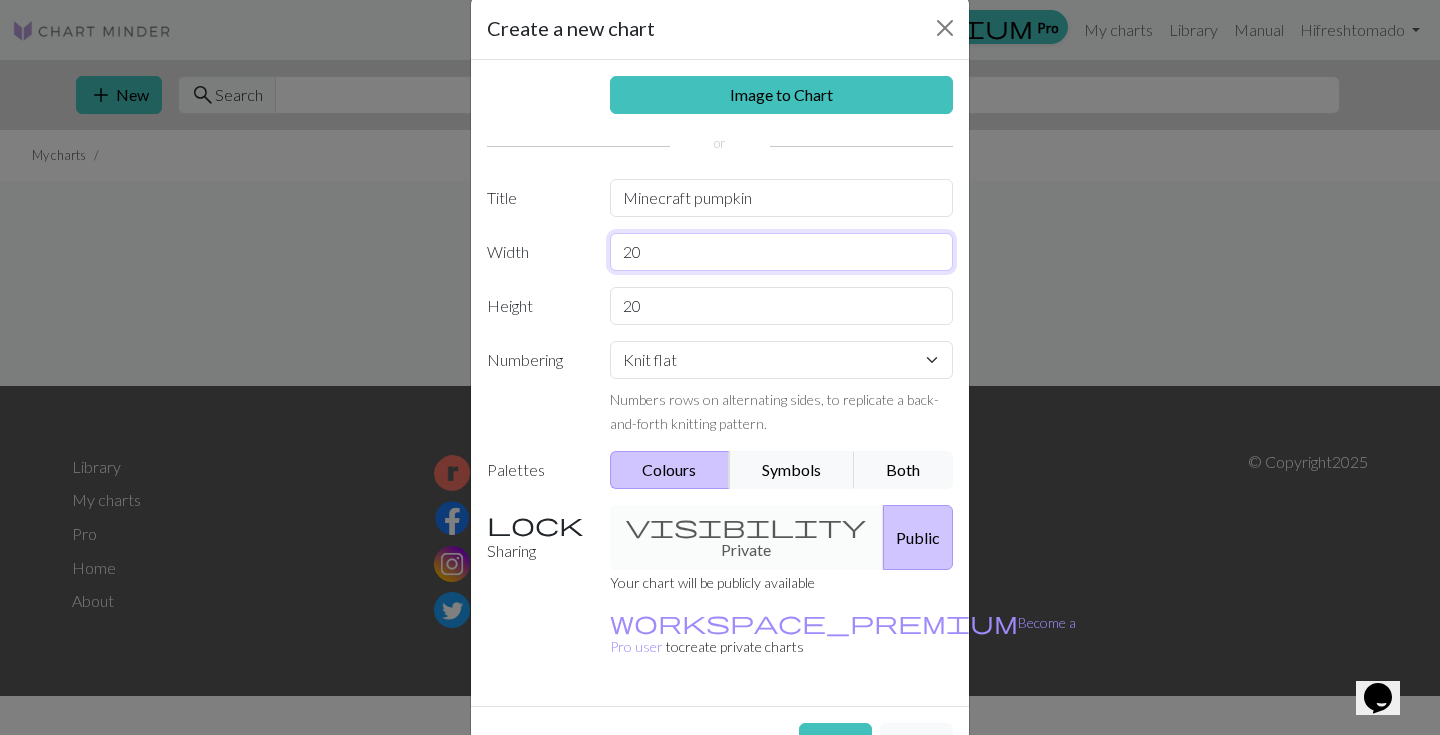 type on "2" 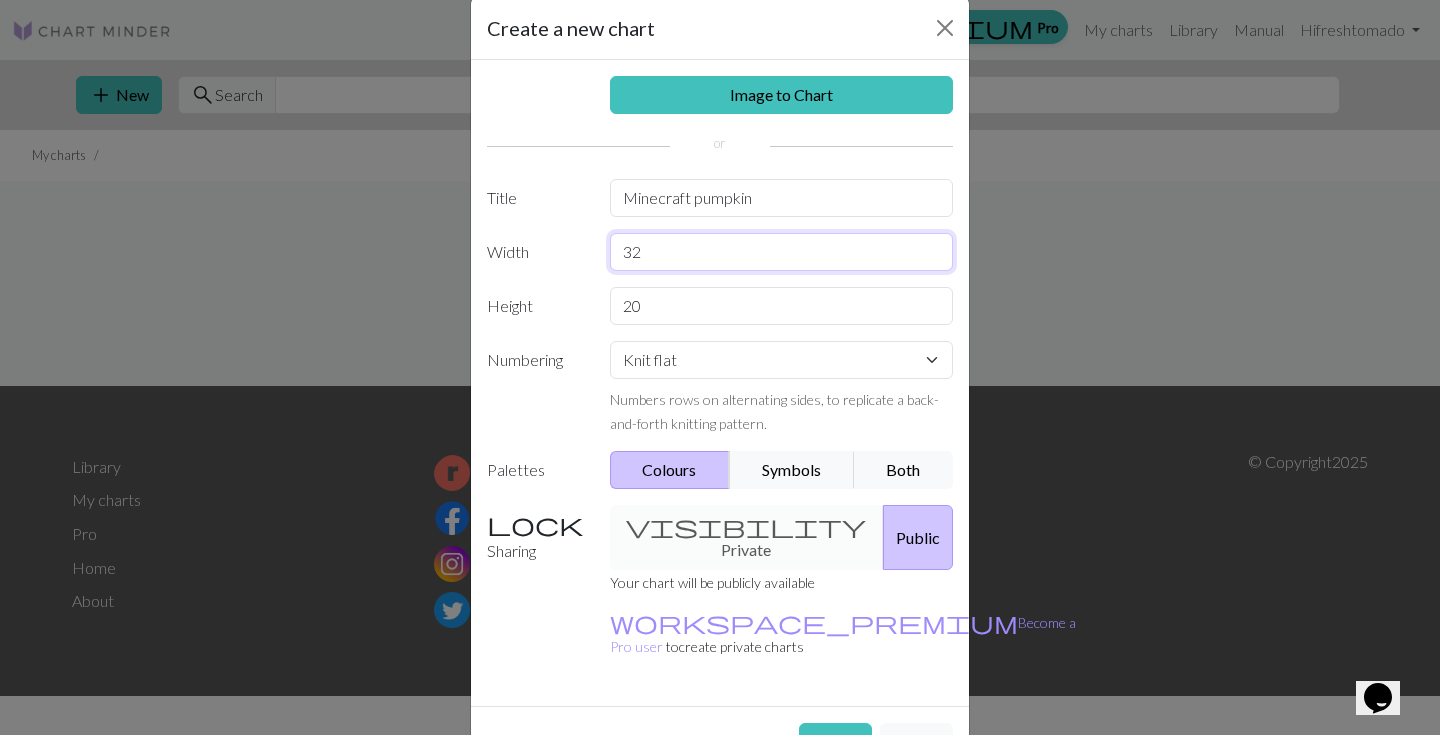 type on "32" 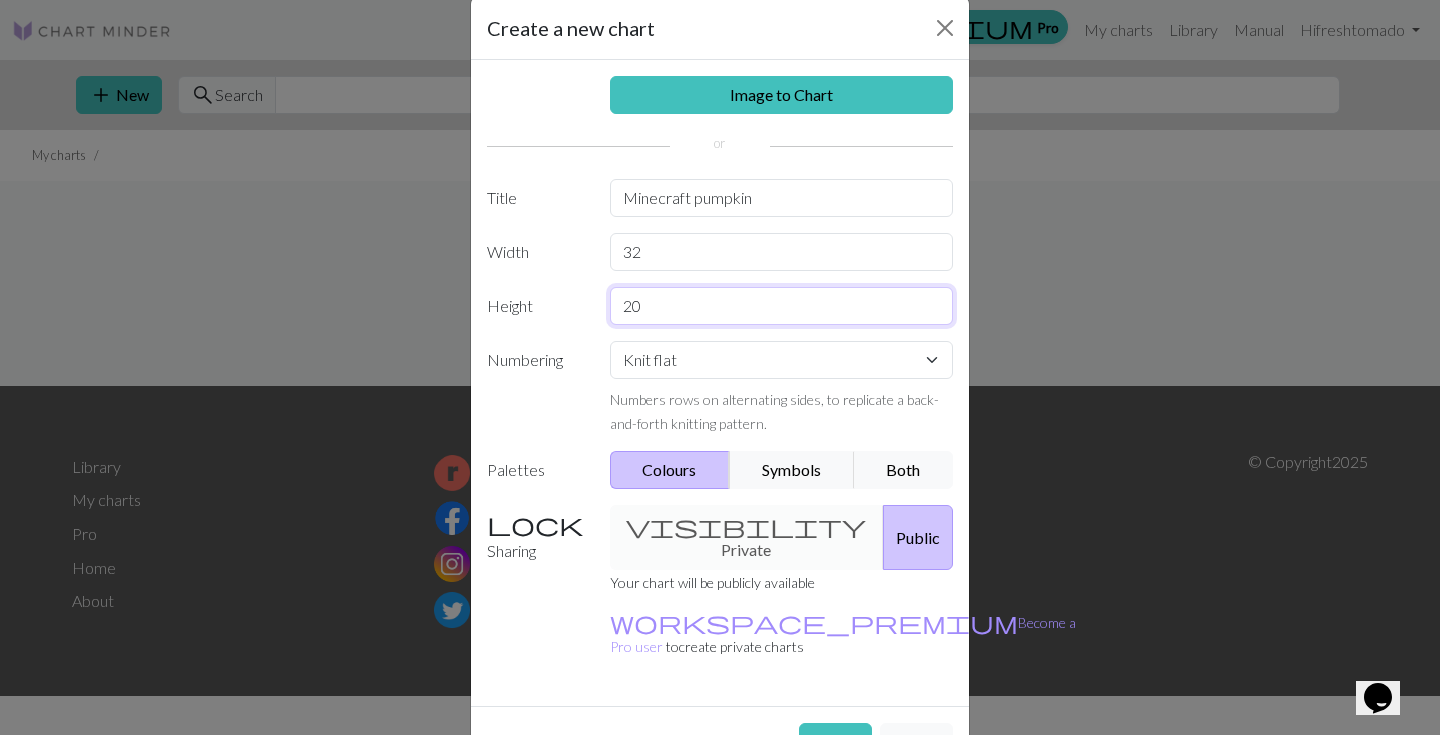 click on "20" at bounding box center (782, 306) 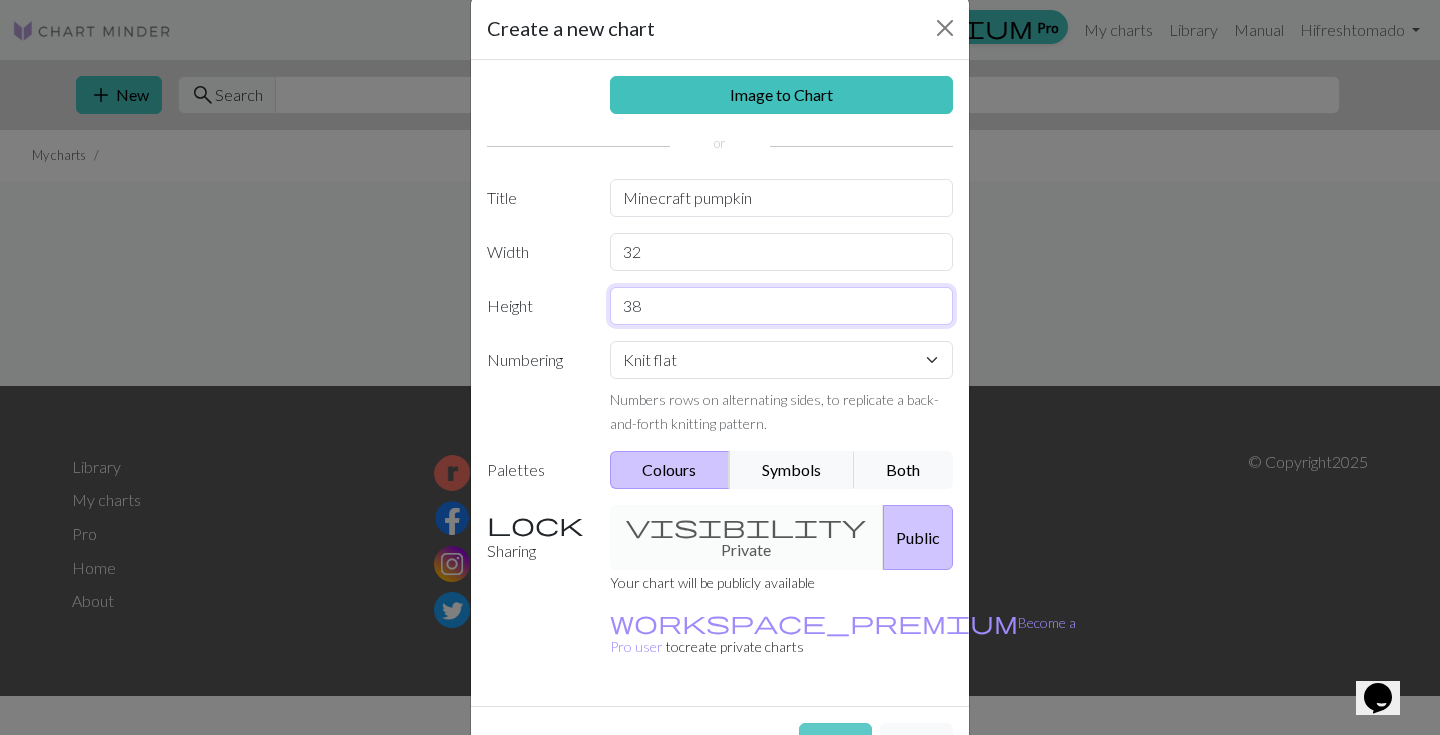 type on "38" 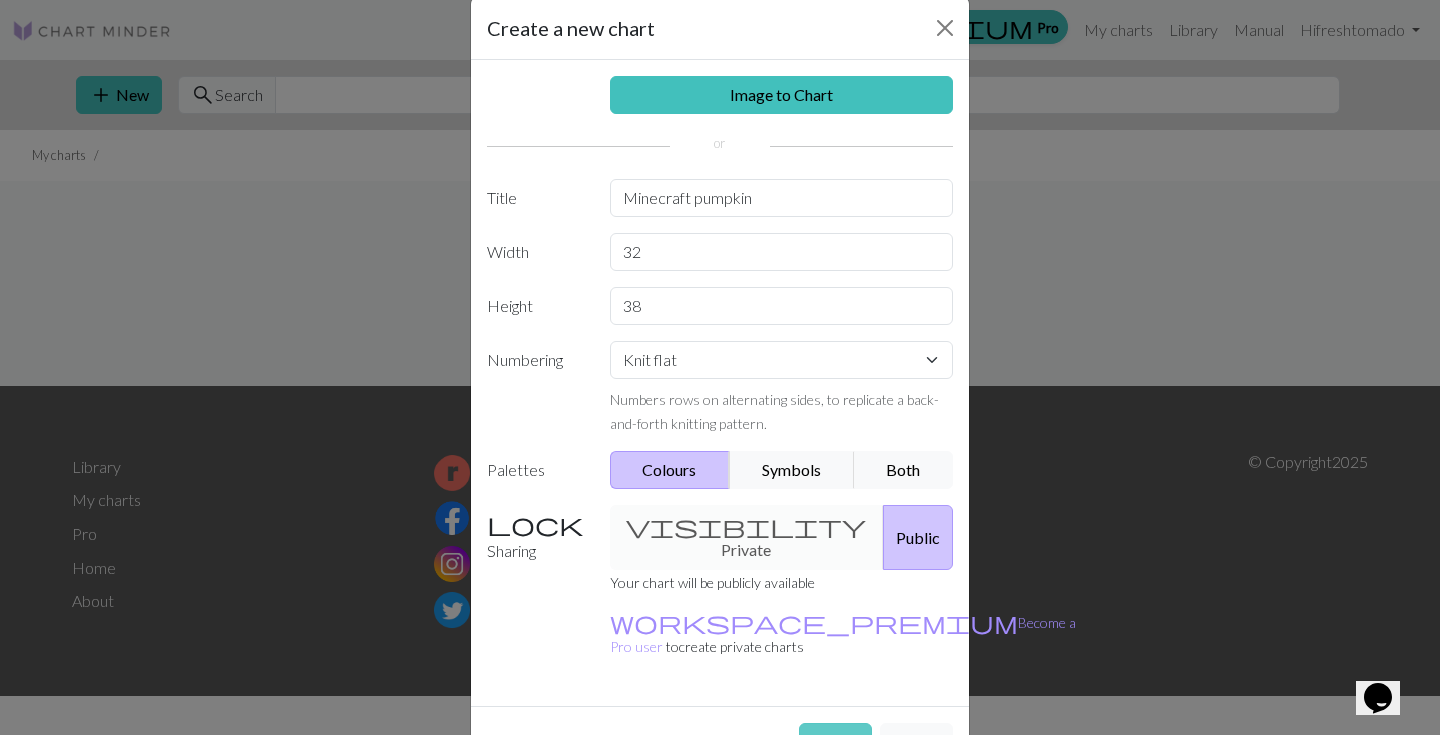 click on "Create" at bounding box center (835, 742) 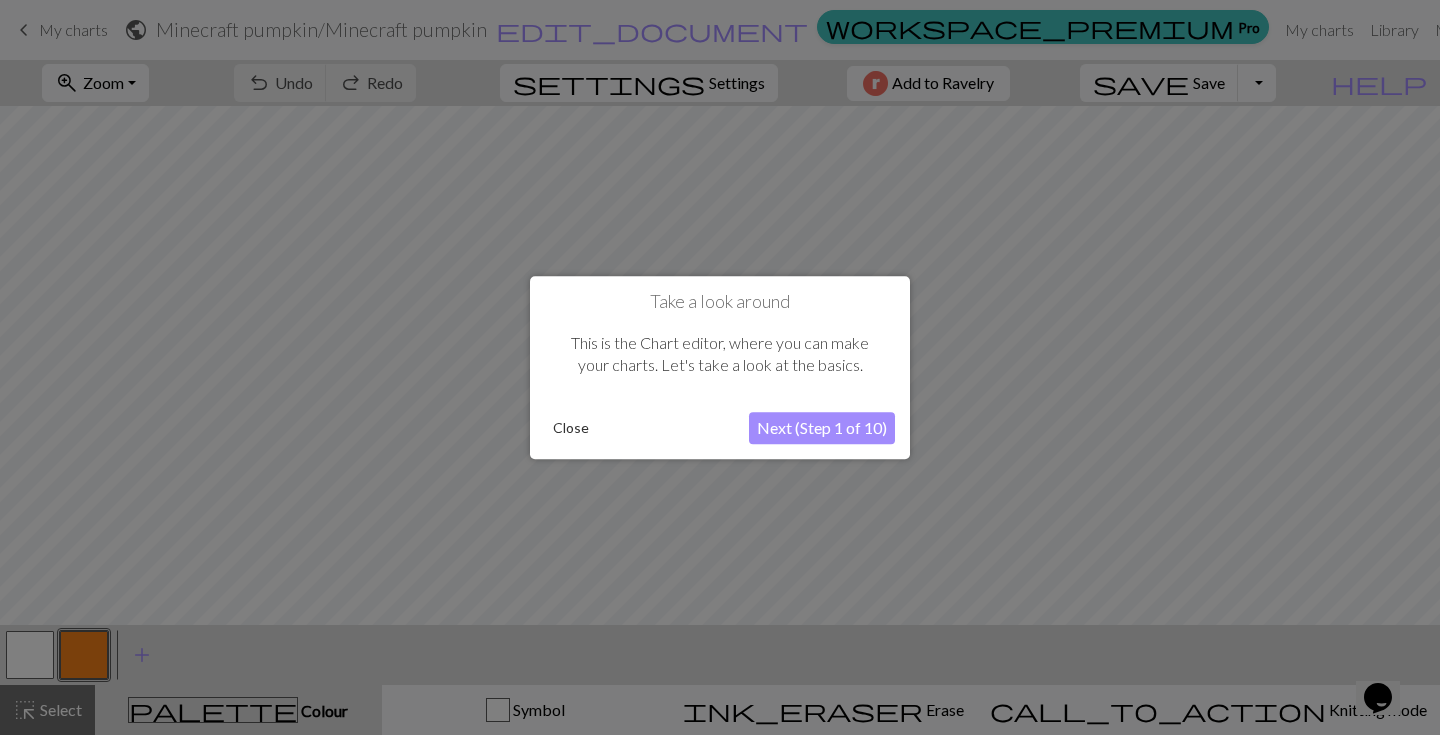 click on "Next (Step 1 of 10)" at bounding box center [822, 428] 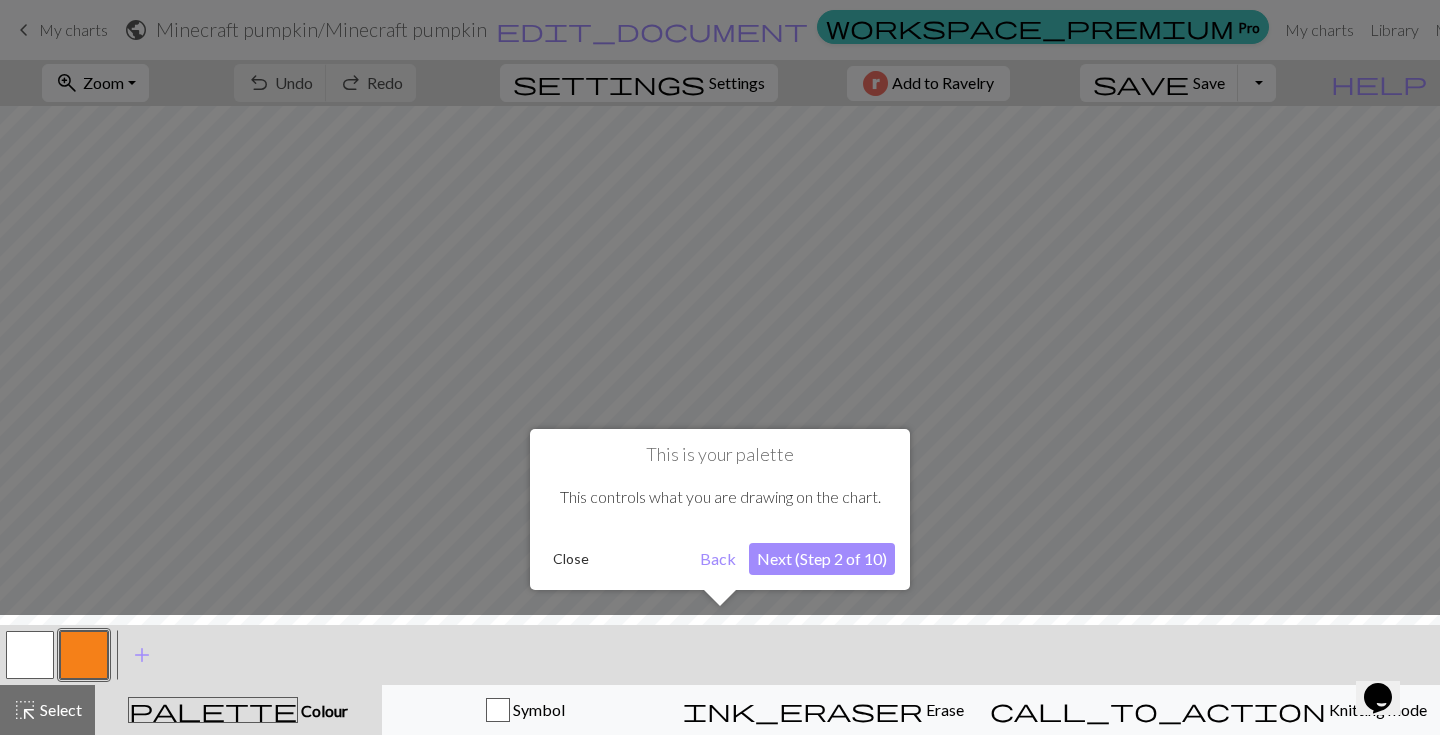 click on "Next (Step 2 of 10)" at bounding box center (822, 559) 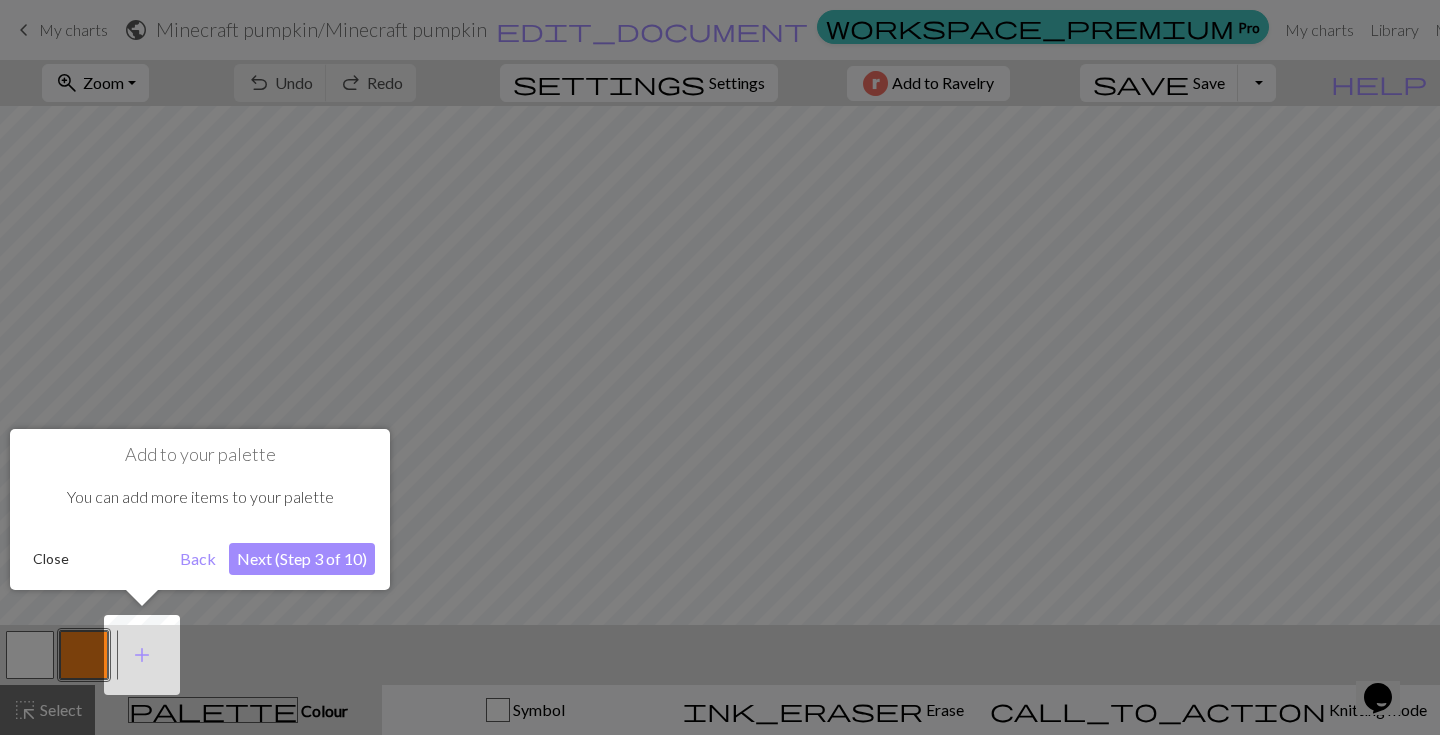 click on "Next (Step 3 of 10)" at bounding box center [302, 559] 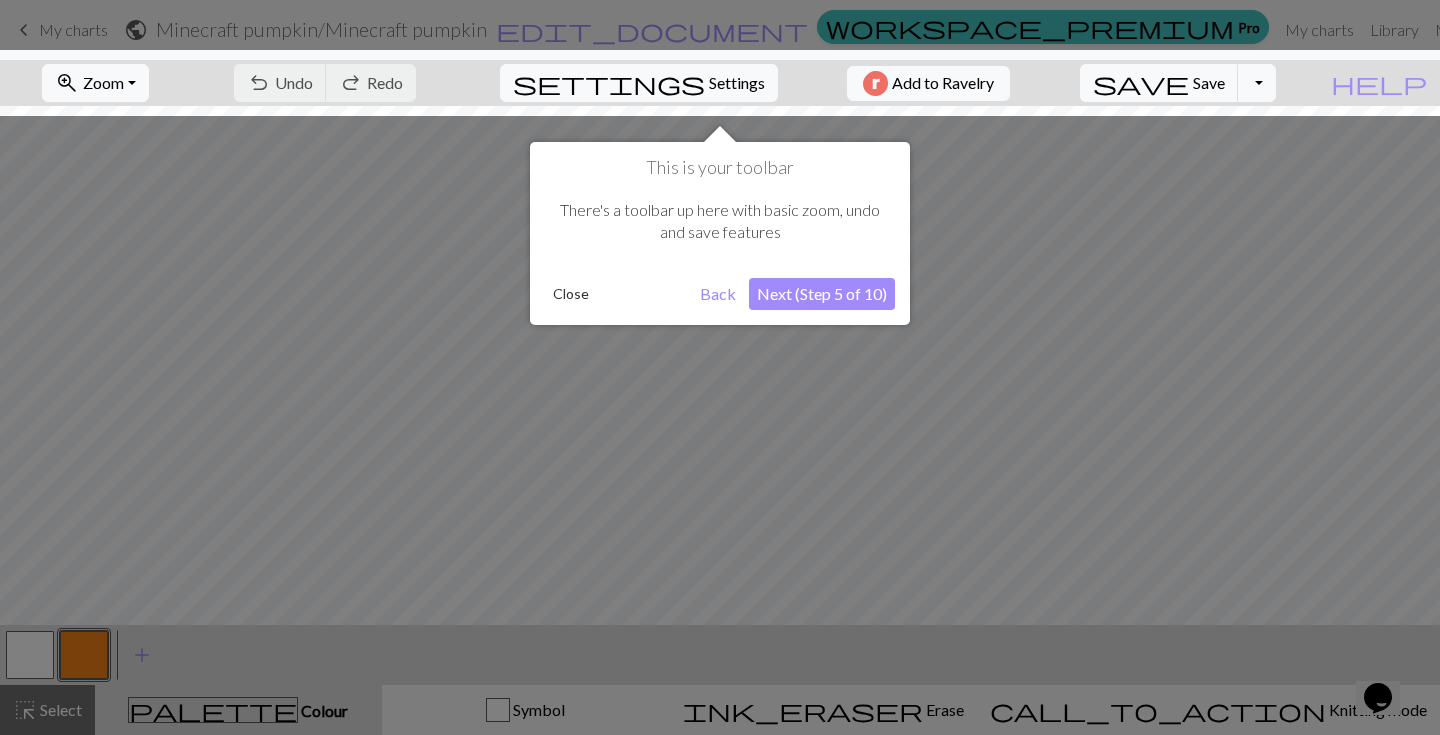 click on "Next (Step 5 of 10)" at bounding box center (822, 294) 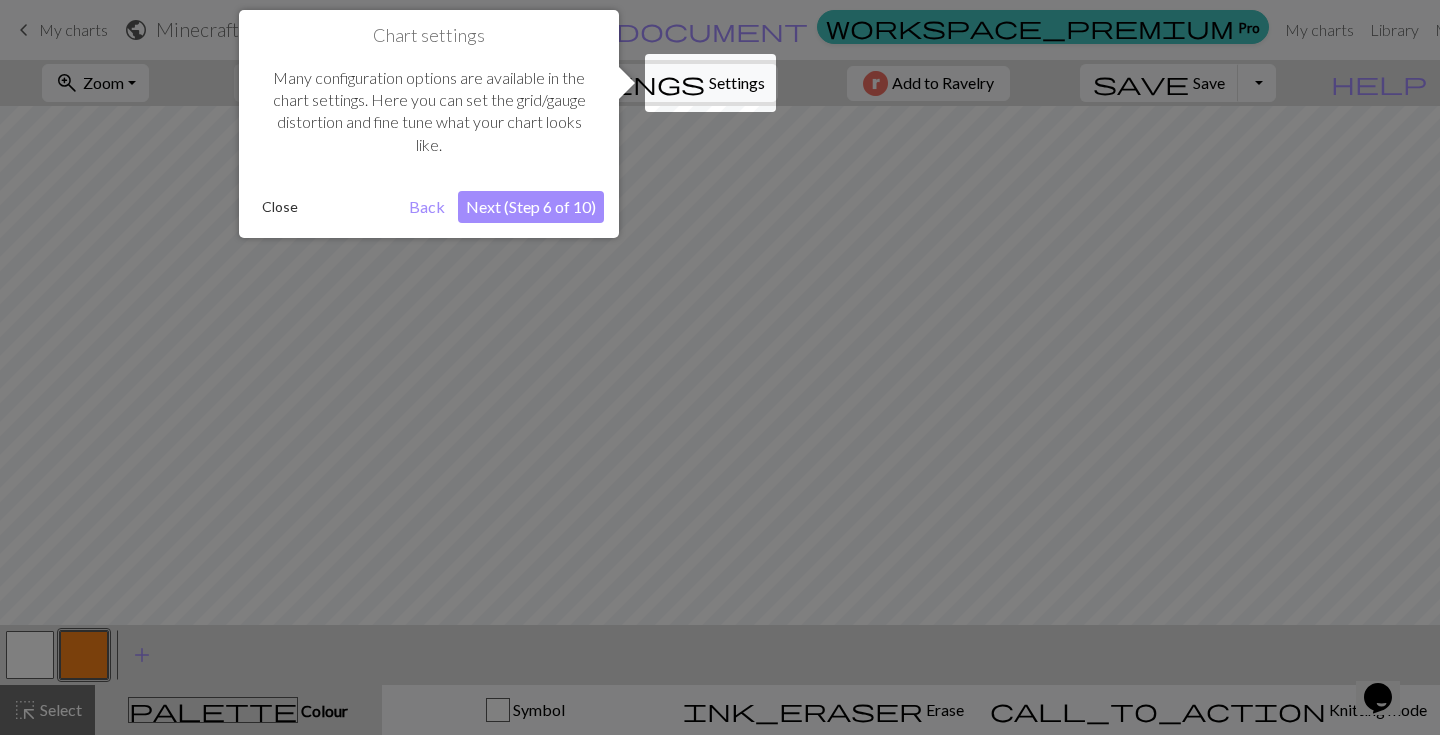 click on "Next (Step 6 of 10)" at bounding box center [531, 207] 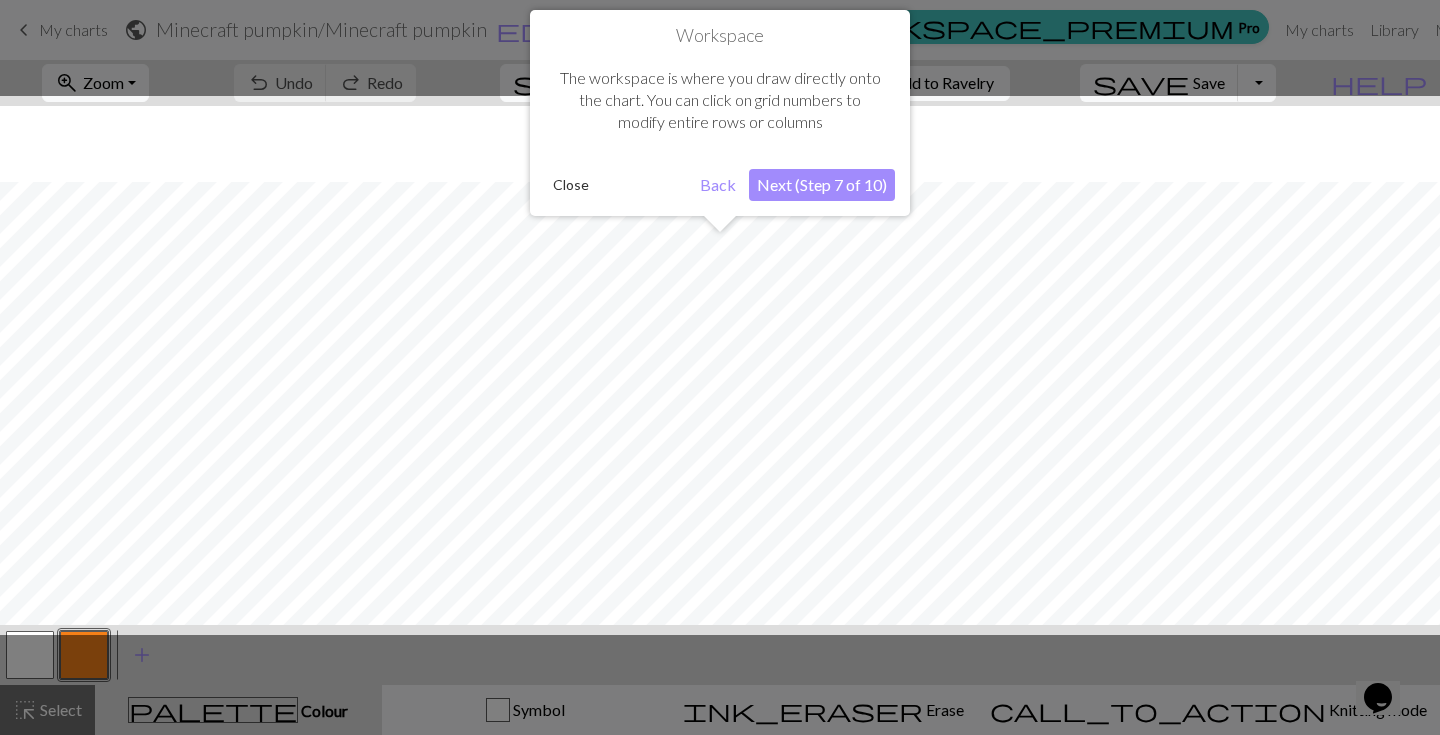 scroll, scrollTop: 76, scrollLeft: 0, axis: vertical 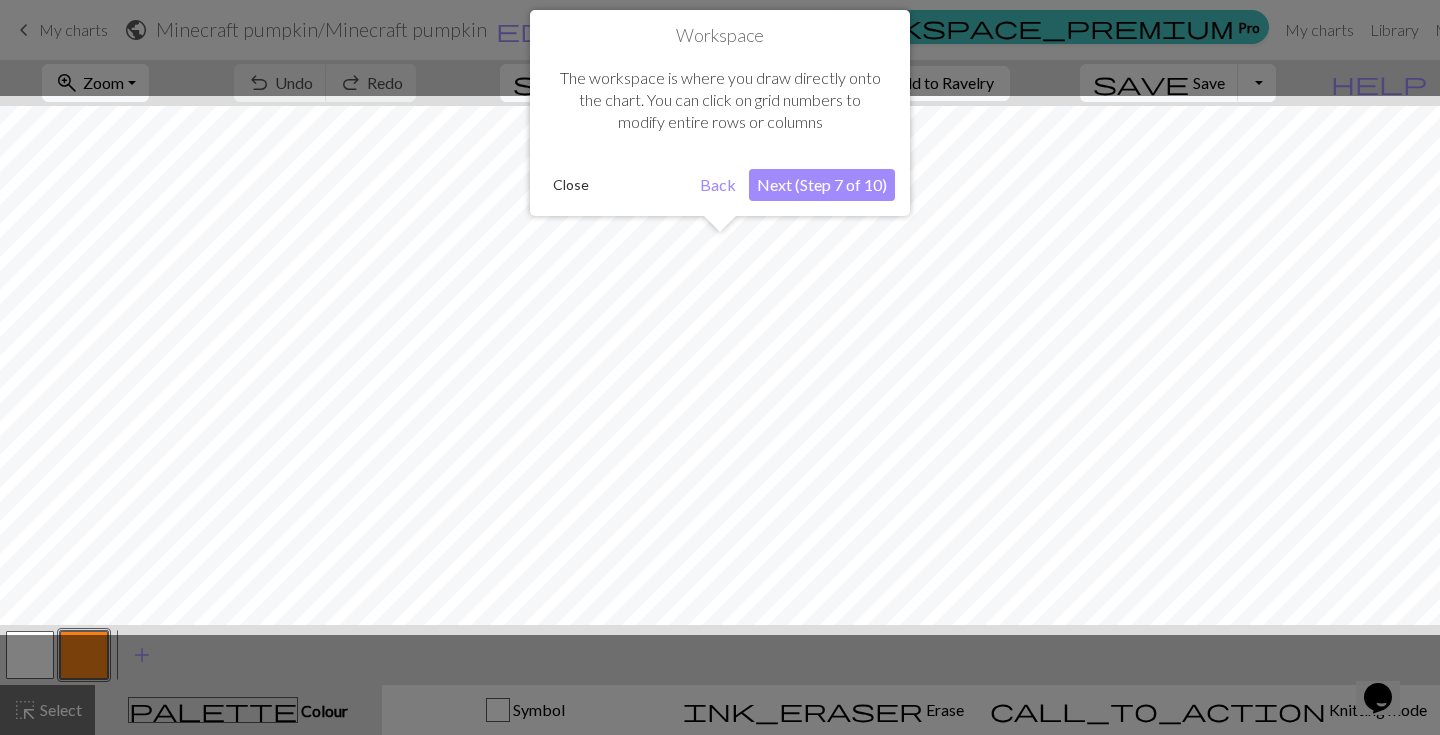 click on "Next (Step 7 of 10)" at bounding box center (822, 185) 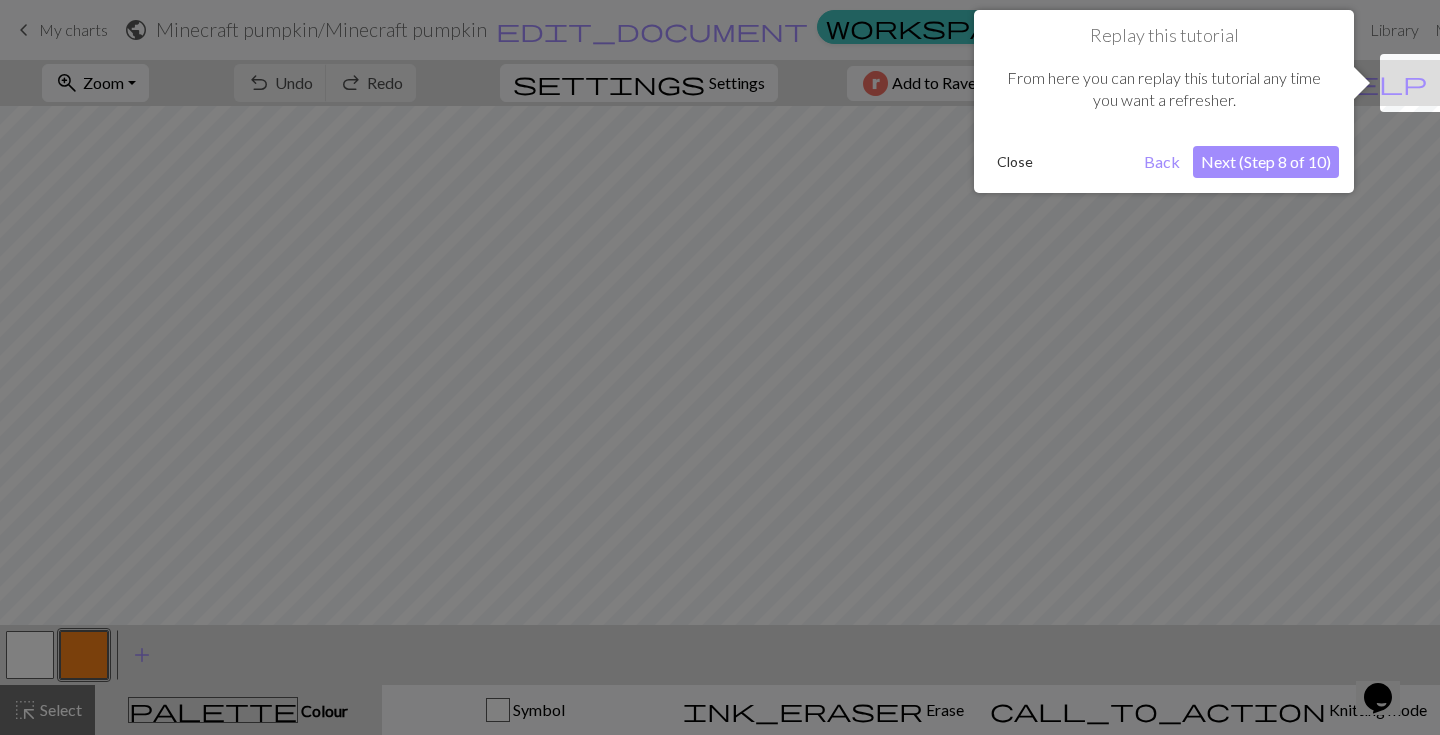 click on "Next (Step 8 of 10)" at bounding box center (1266, 162) 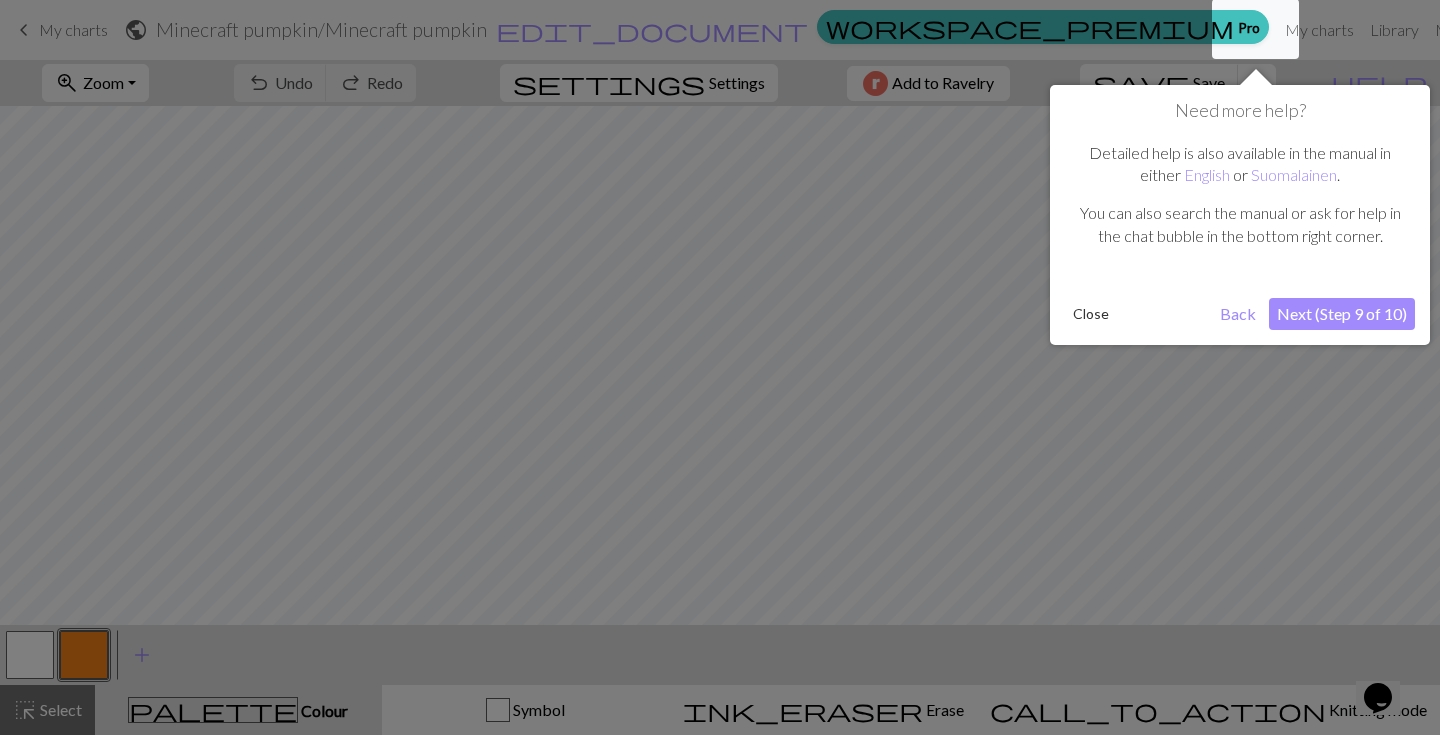 click on "Next (Step 9 of 10)" at bounding box center (1342, 314) 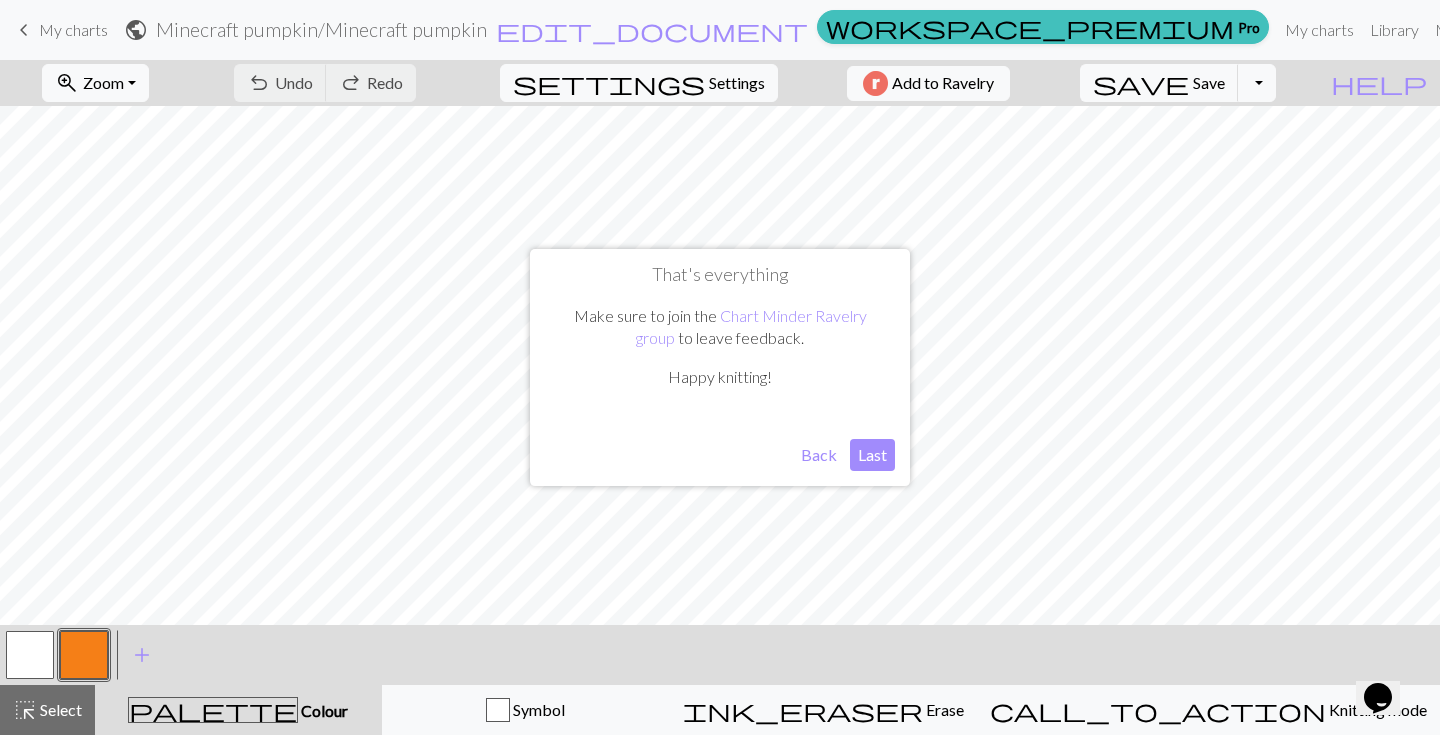 click on "Last" at bounding box center (872, 455) 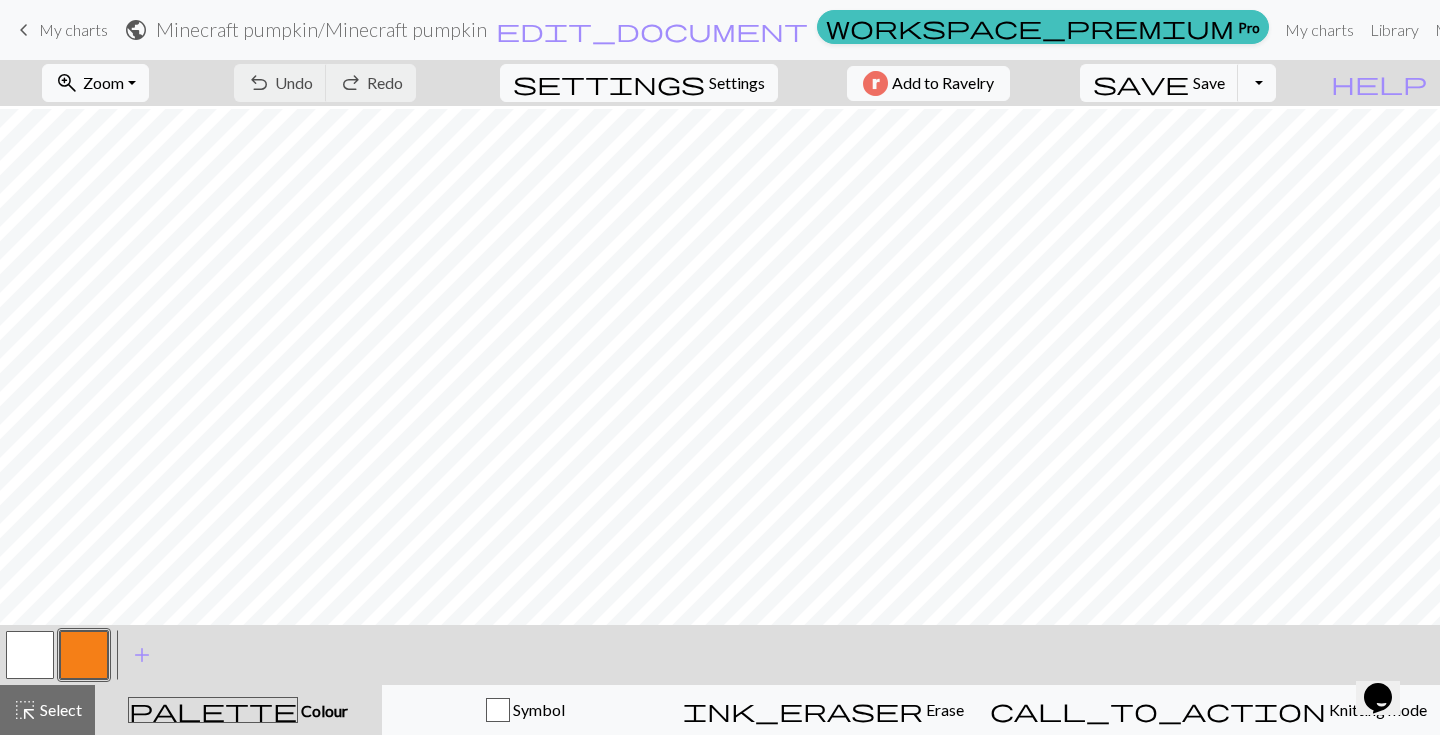scroll, scrollTop: 331, scrollLeft: 0, axis: vertical 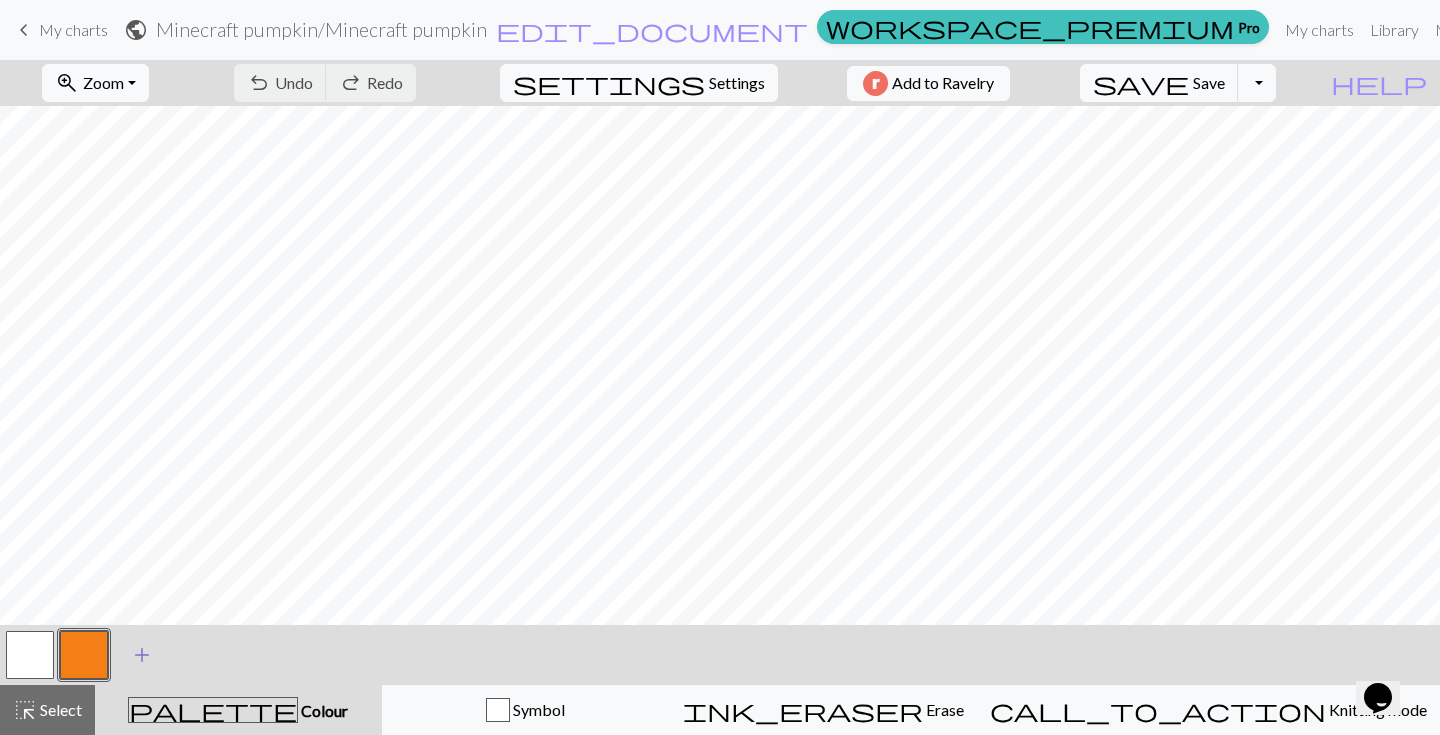 click on "add" at bounding box center [142, 655] 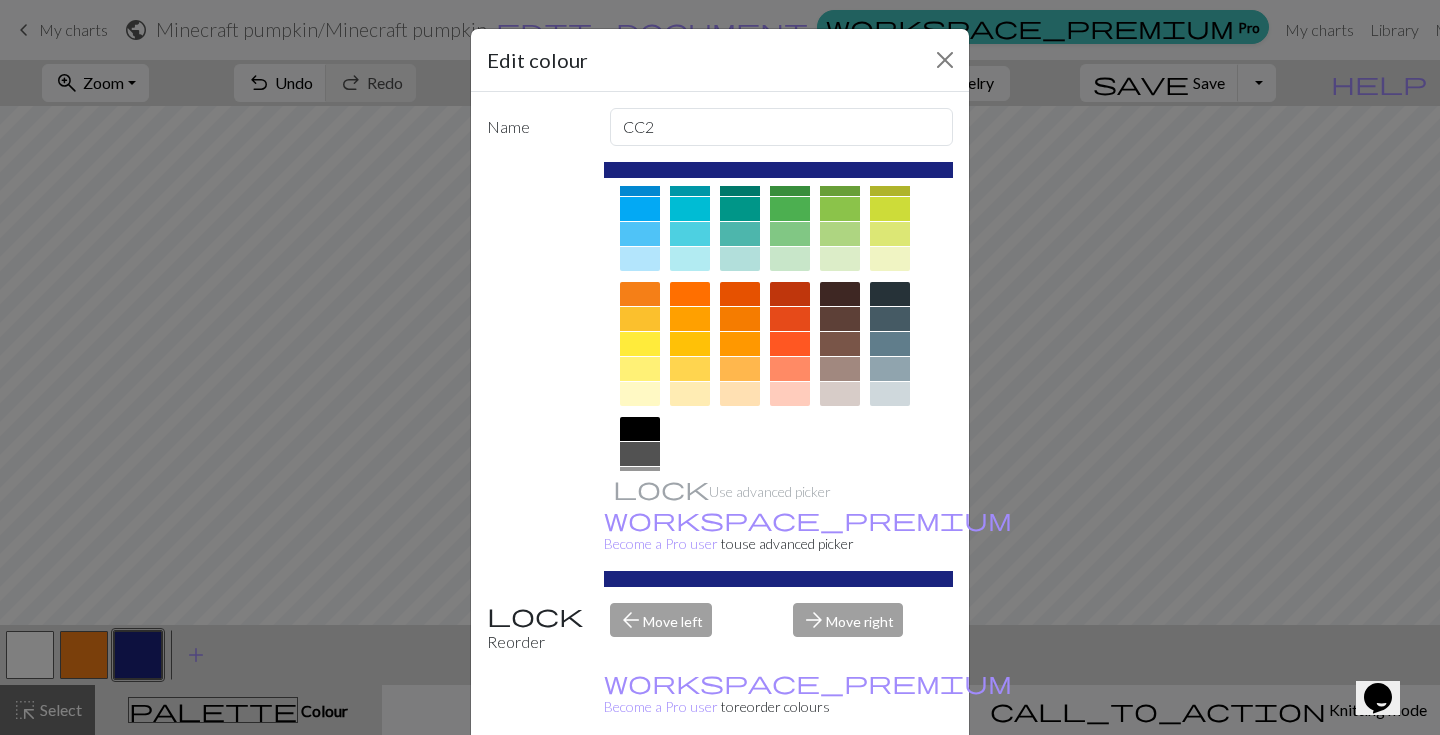scroll, scrollTop: 175, scrollLeft: 0, axis: vertical 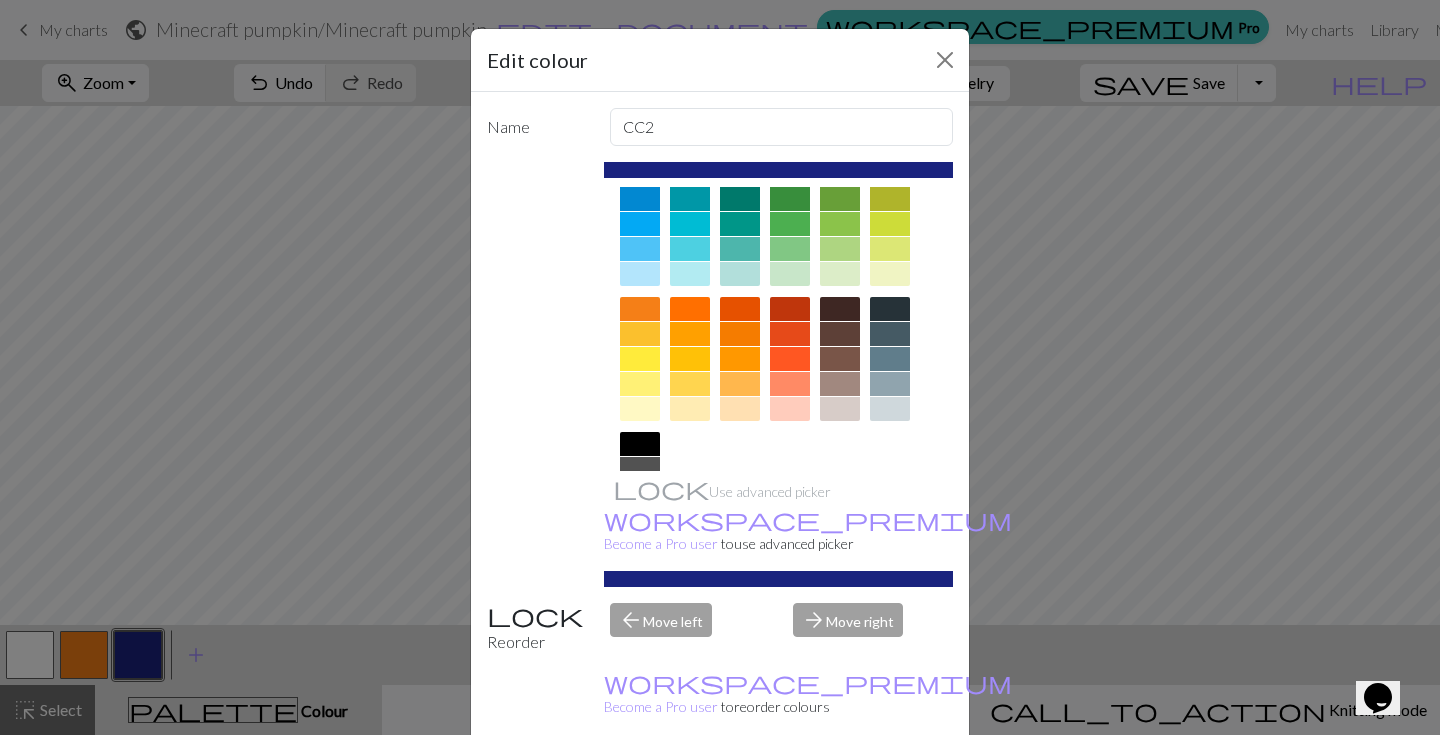 click at bounding box center (740, 309) 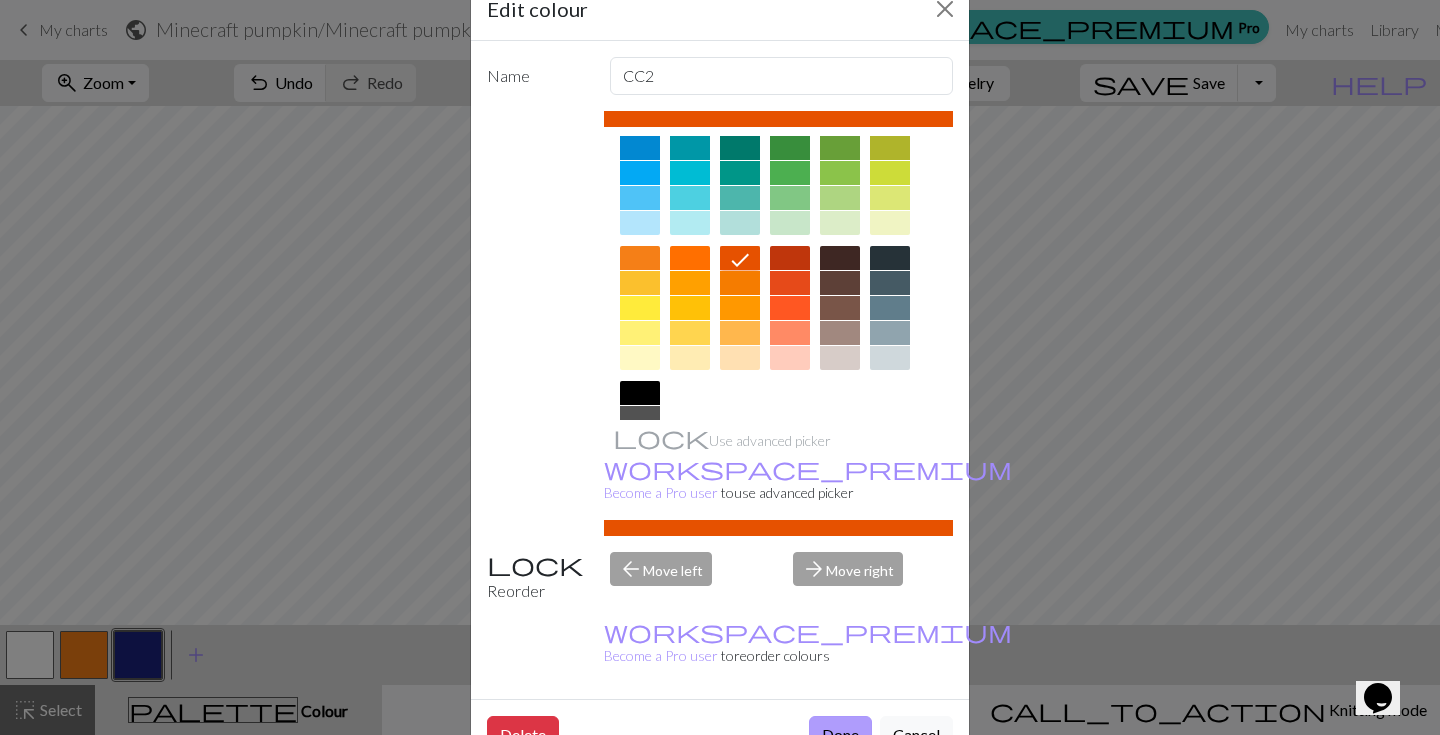 scroll, scrollTop: 50, scrollLeft: 0, axis: vertical 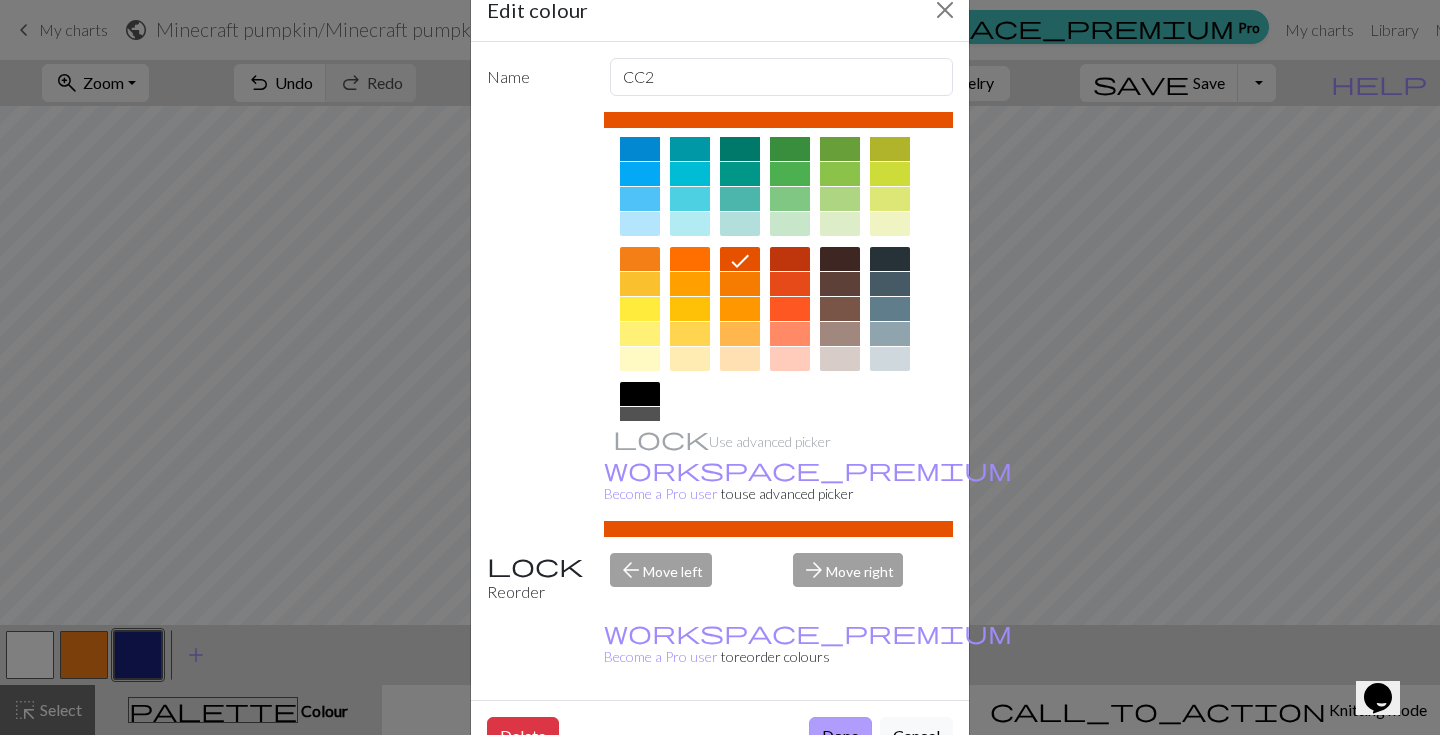 click on "Done" at bounding box center [840, 736] 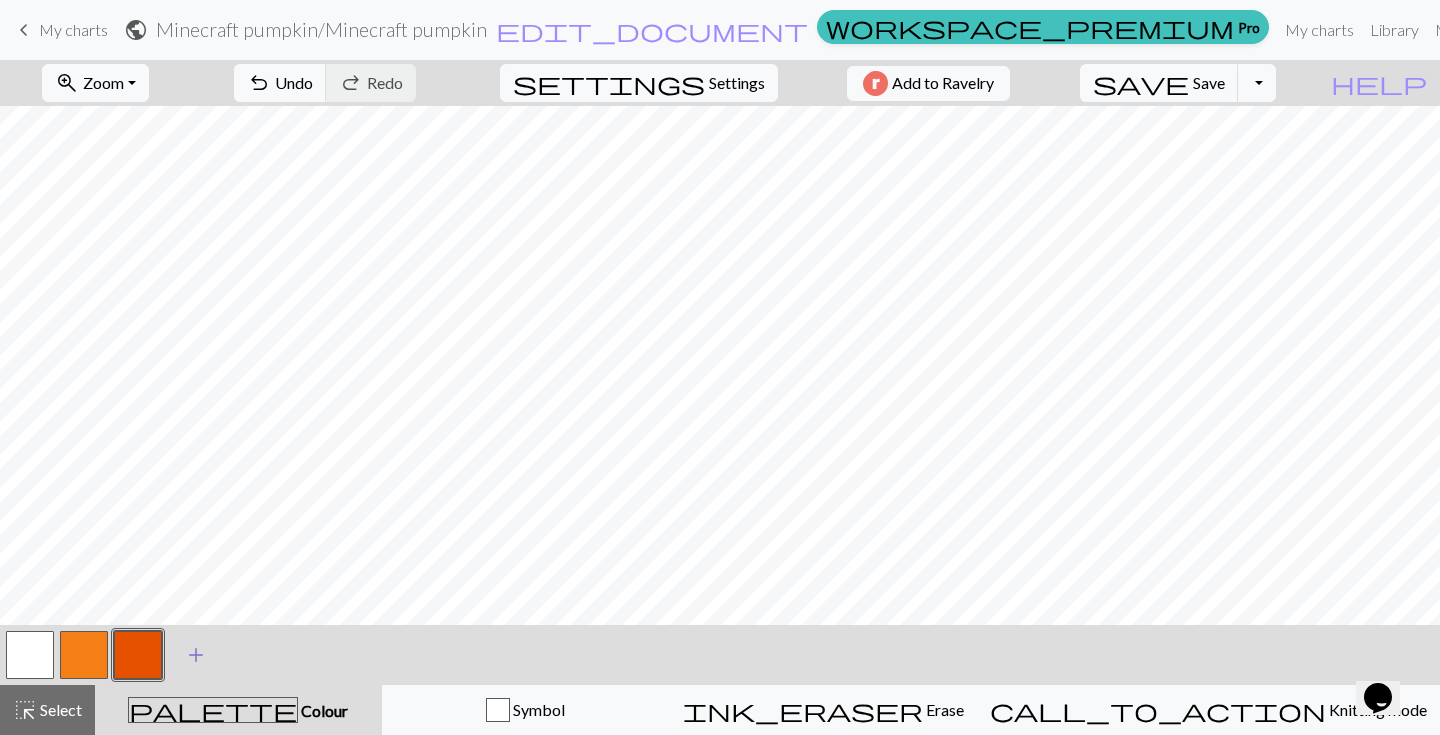 click on "add" at bounding box center [196, 655] 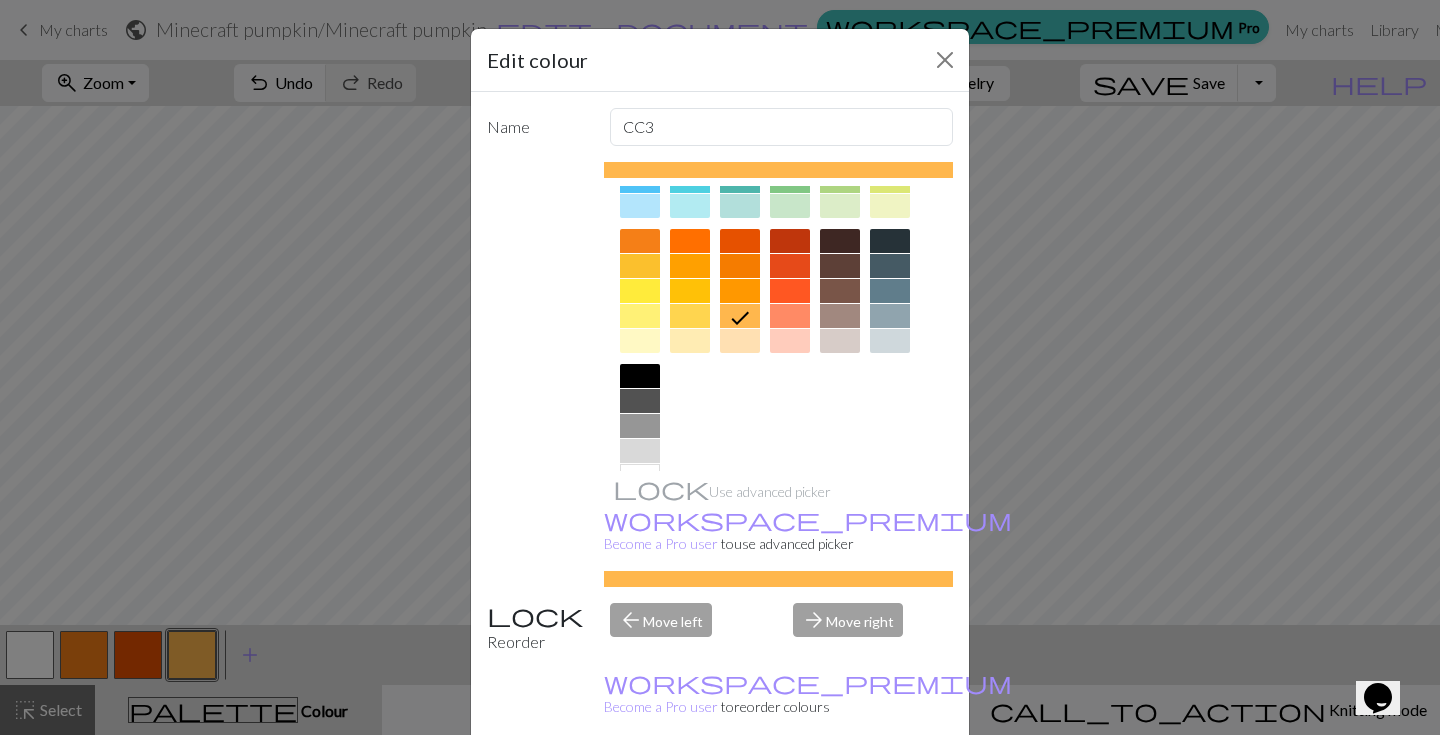 scroll, scrollTop: 232, scrollLeft: 0, axis: vertical 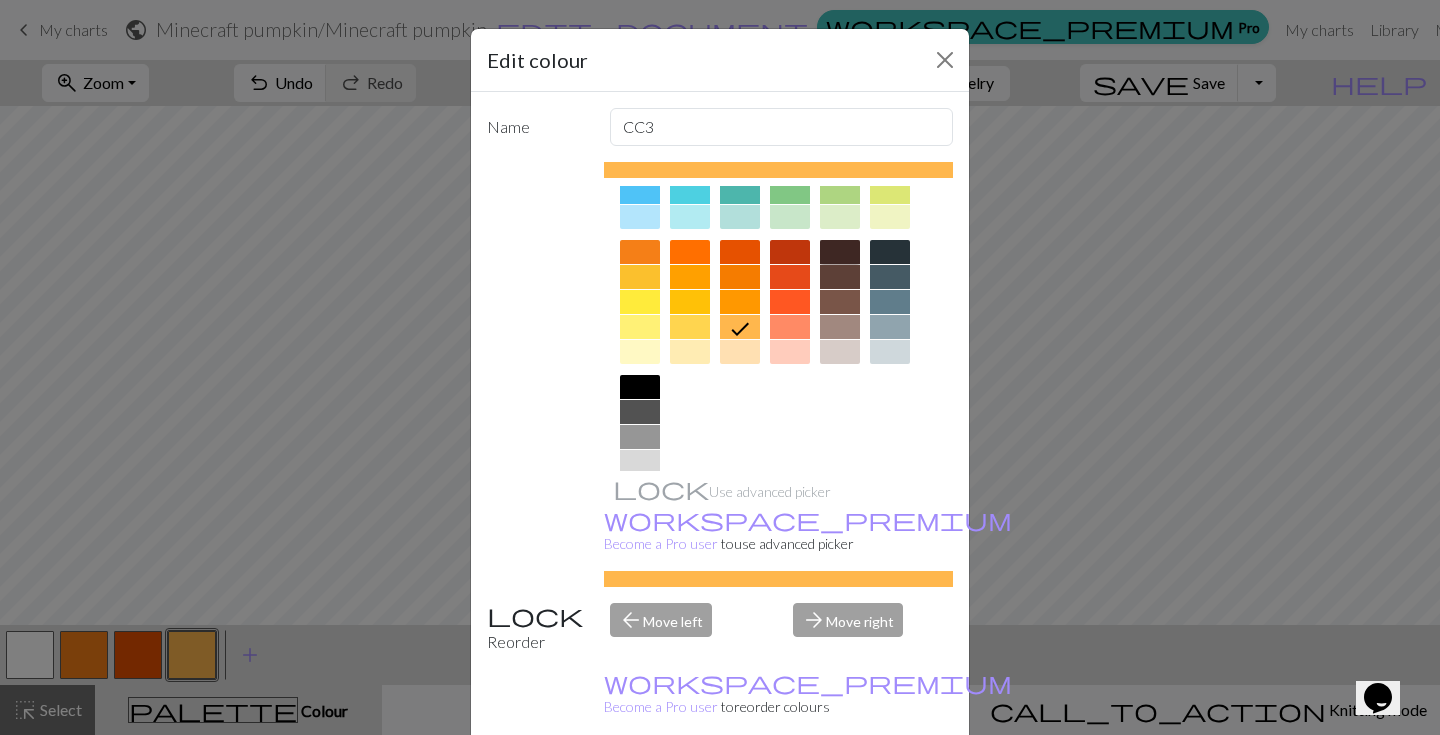 click at bounding box center [840, 252] 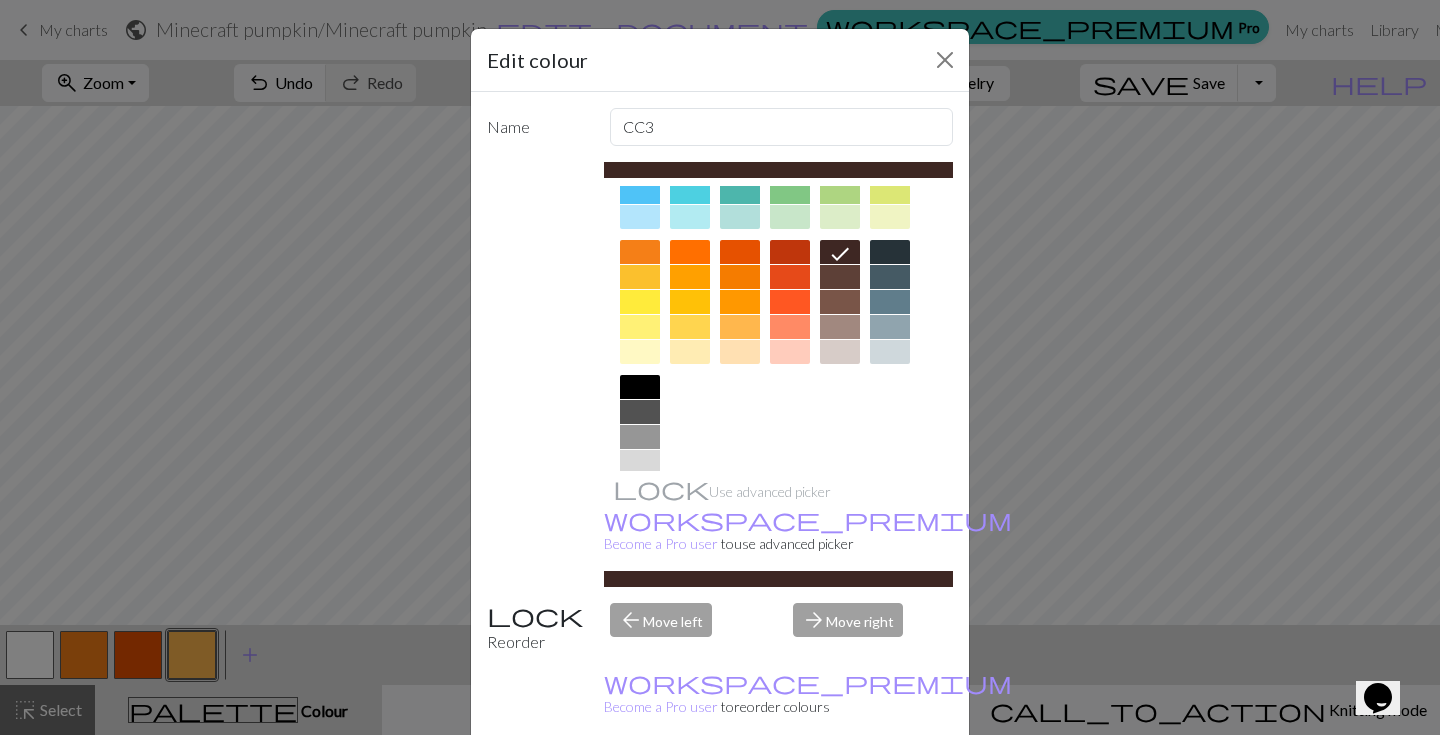click on "Done" at bounding box center (840, 786) 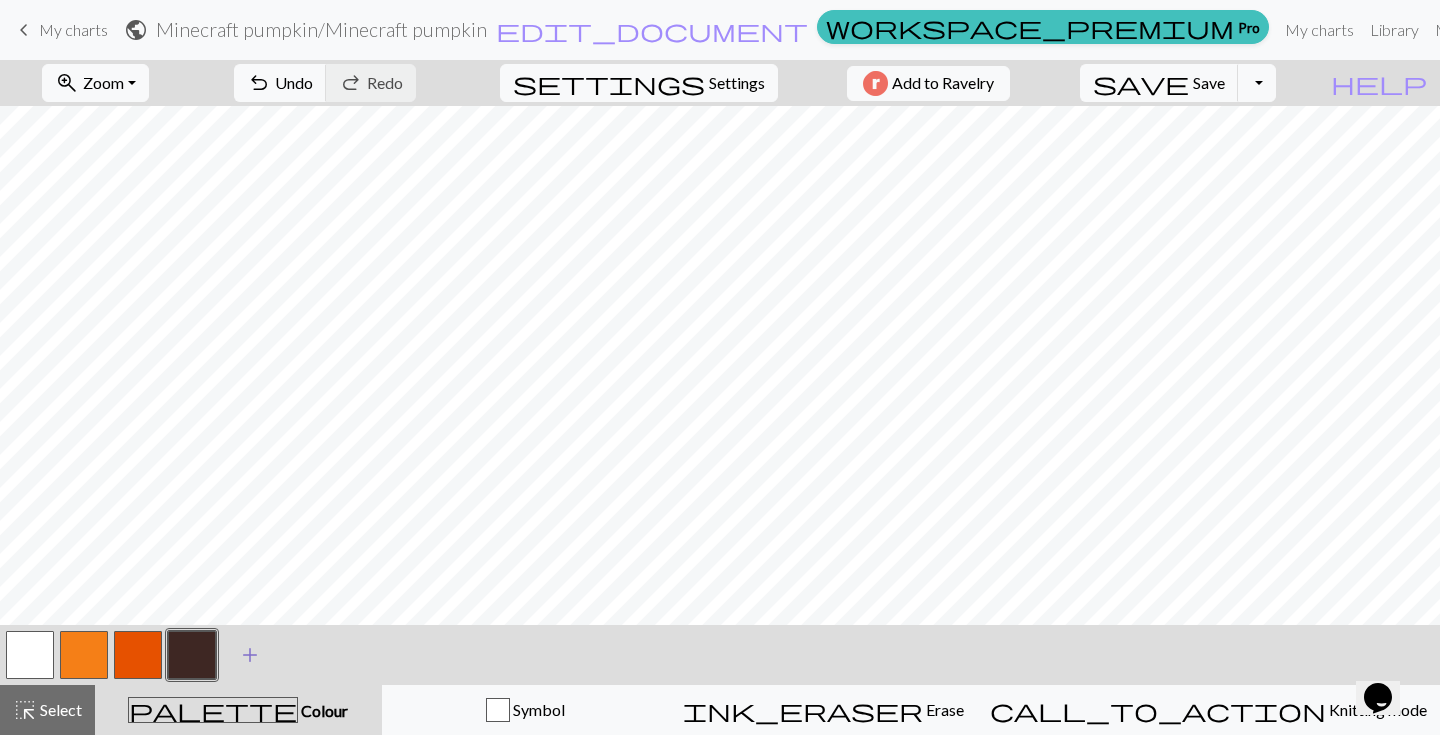 click on "add" at bounding box center (250, 655) 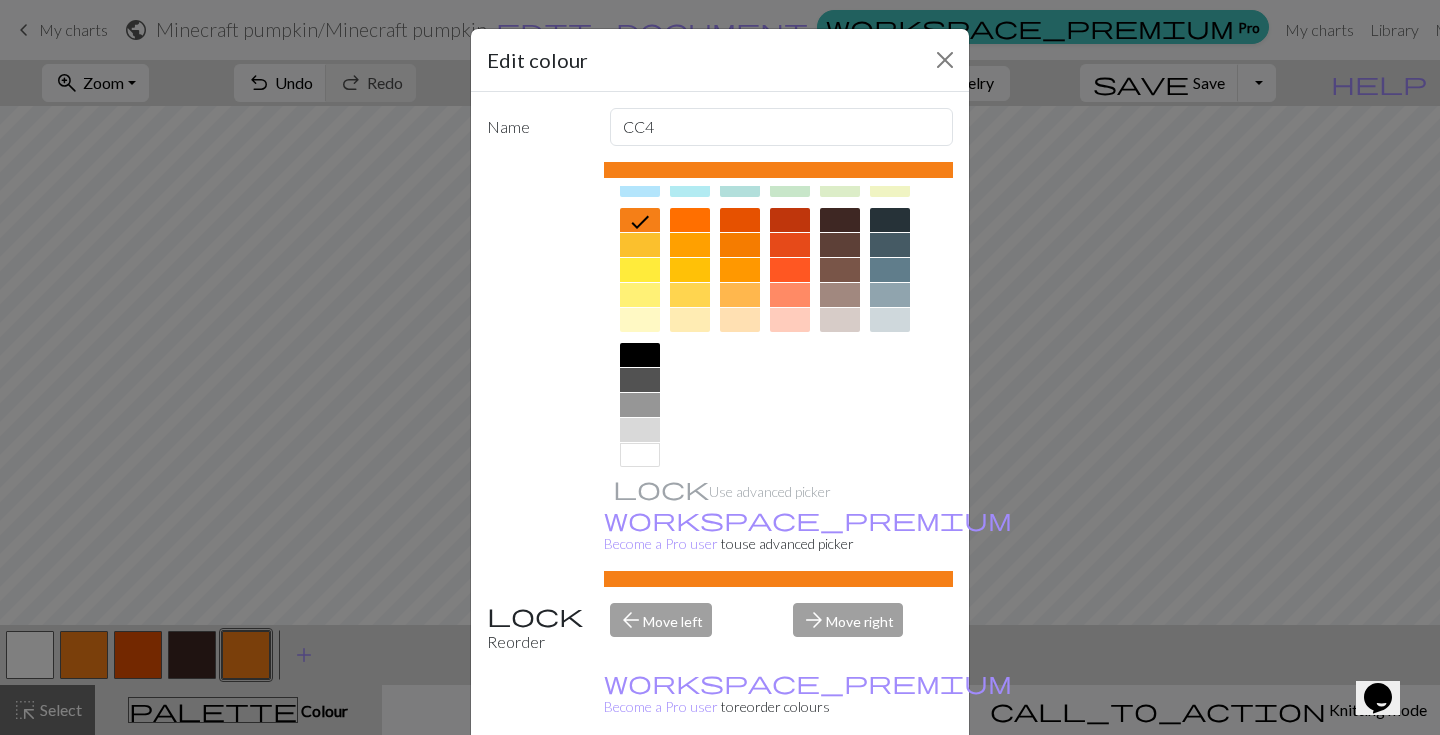 scroll, scrollTop: 263, scrollLeft: 0, axis: vertical 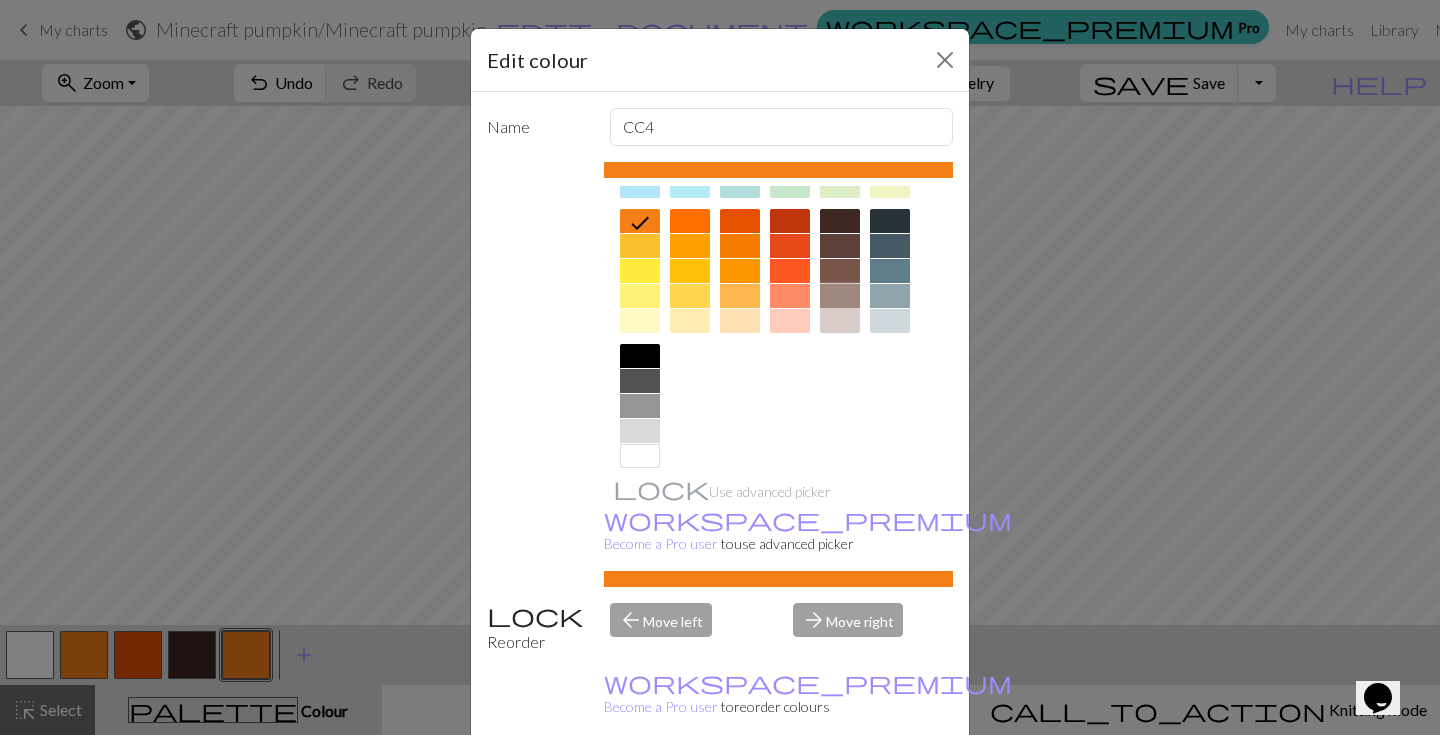 click at bounding box center (840, 296) 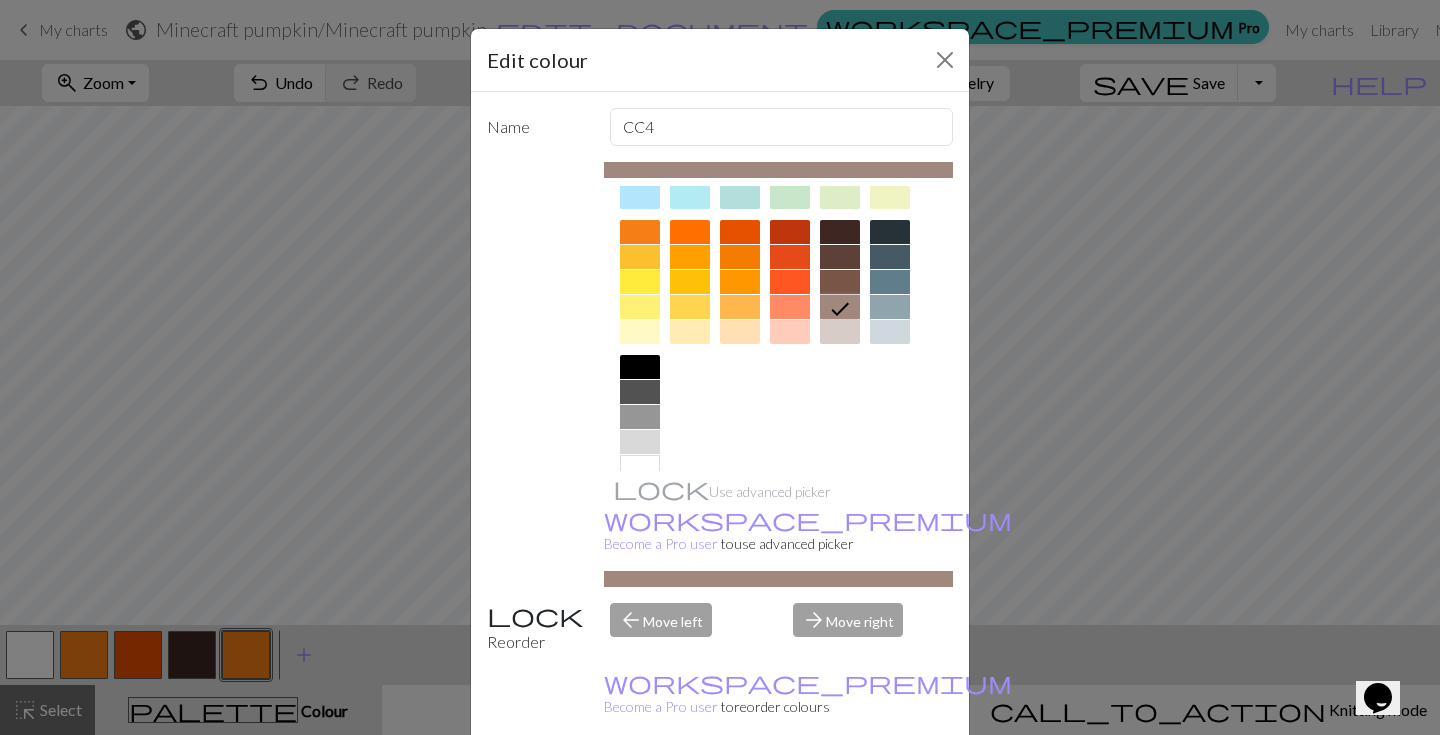 scroll, scrollTop: 251, scrollLeft: 0, axis: vertical 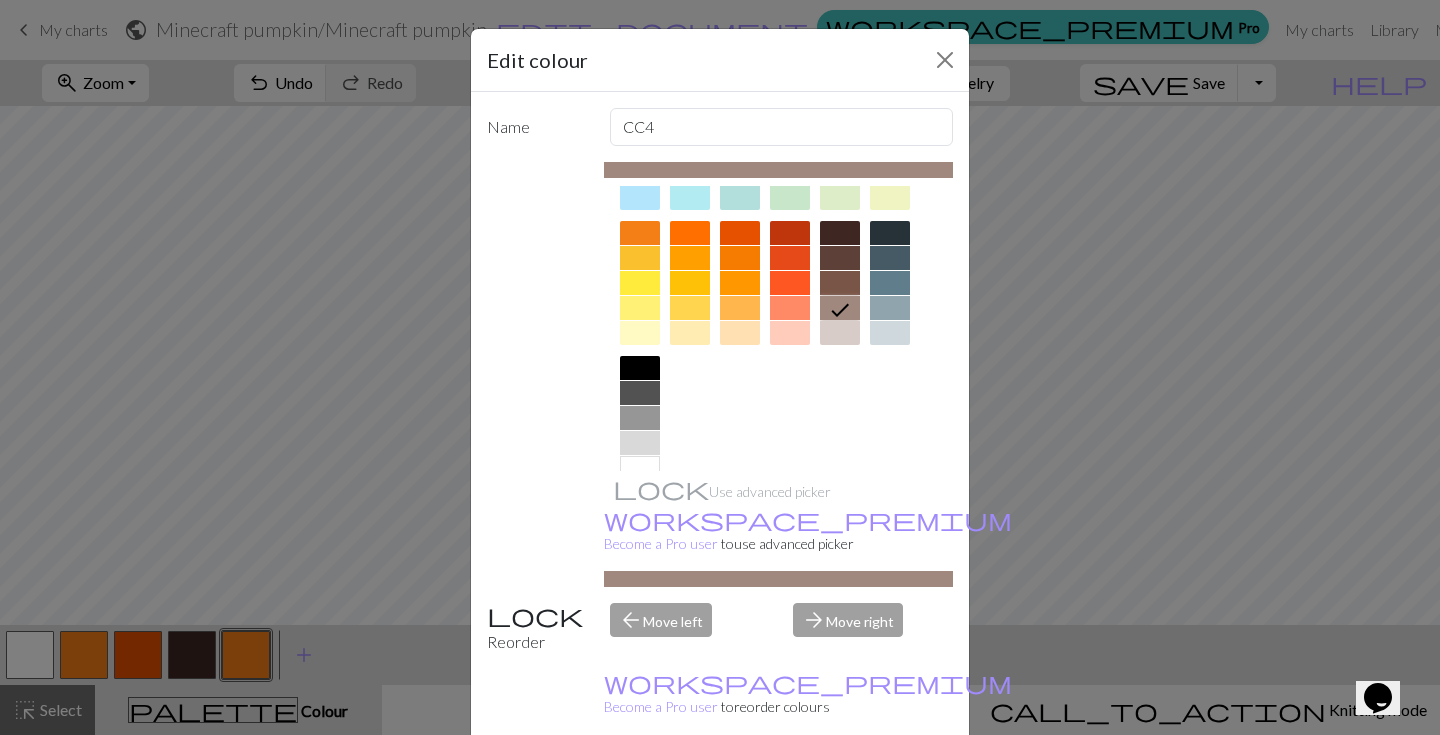 click on "Done" at bounding box center [840, 786] 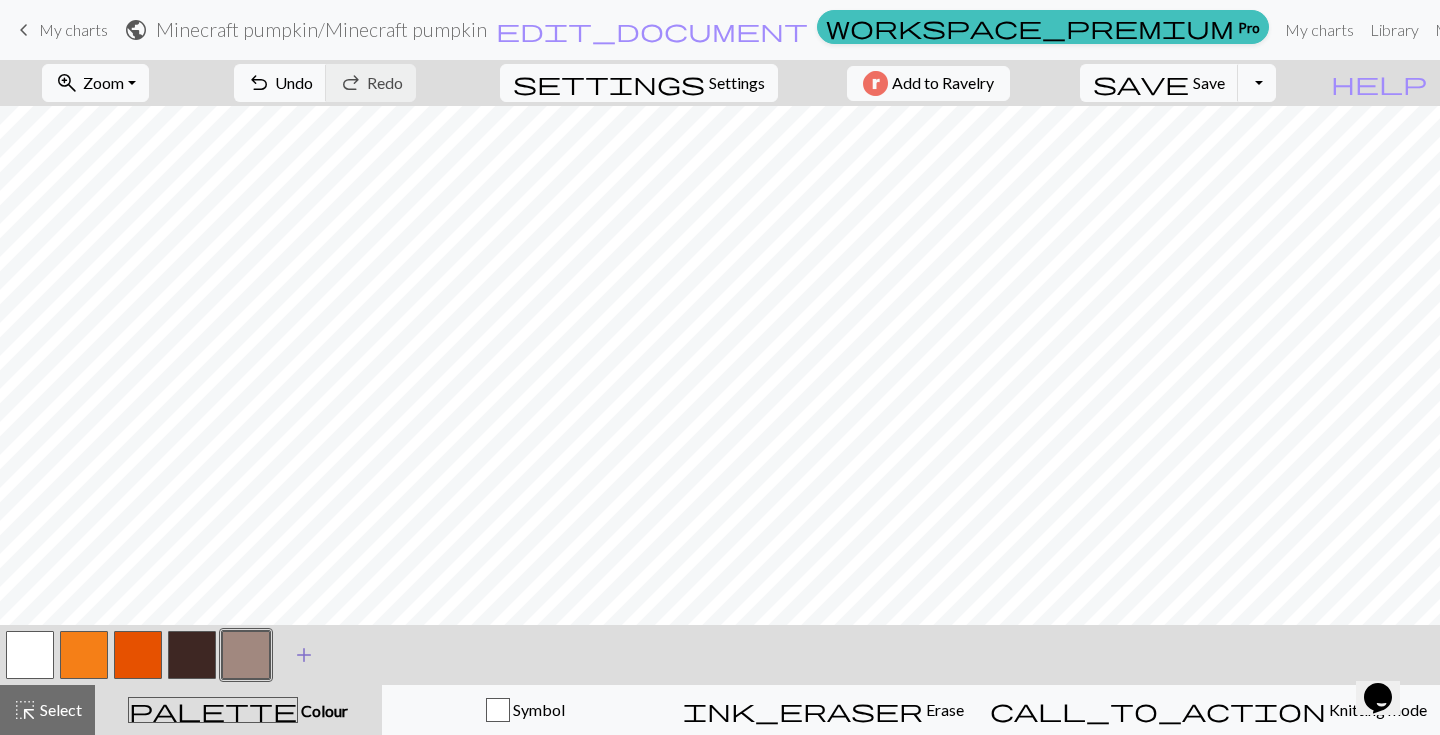 click on "add" at bounding box center (304, 655) 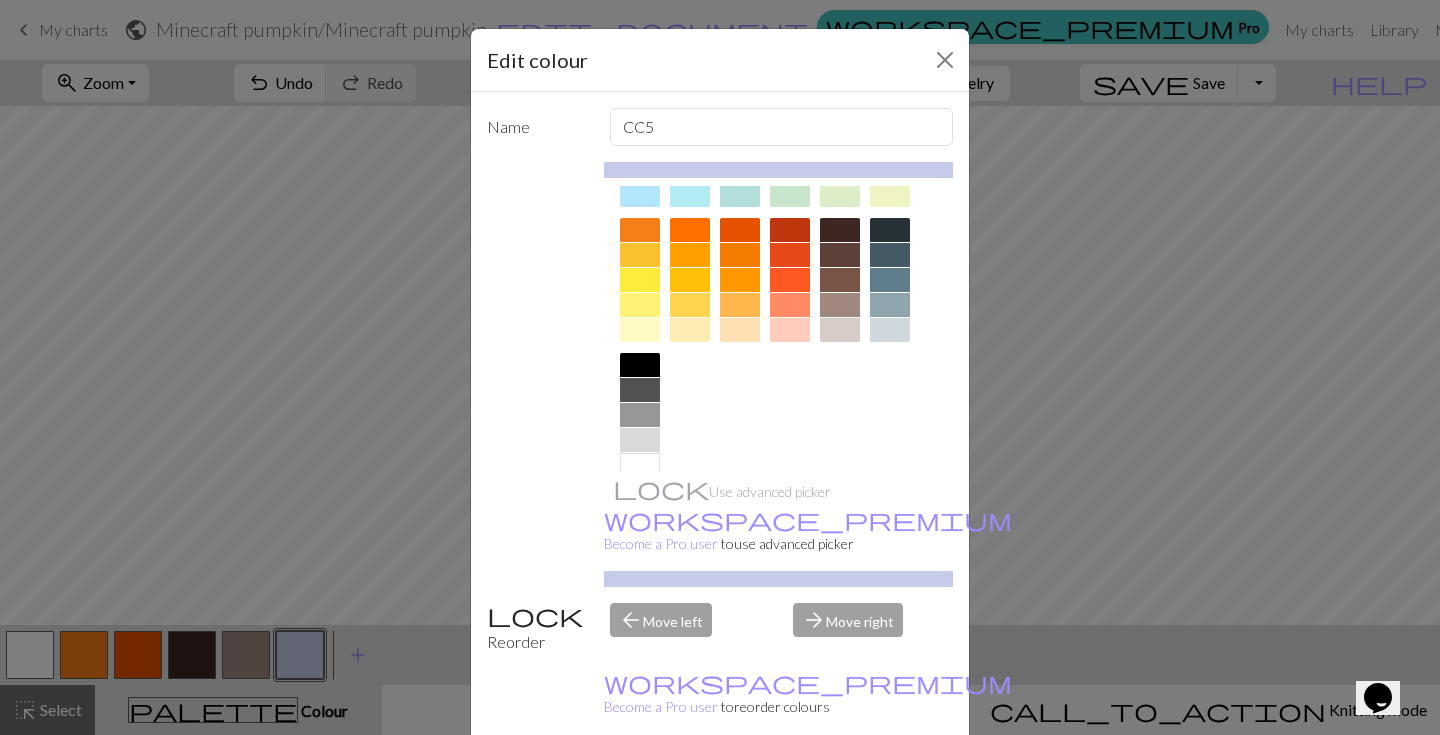 scroll, scrollTop: 238, scrollLeft: 0, axis: vertical 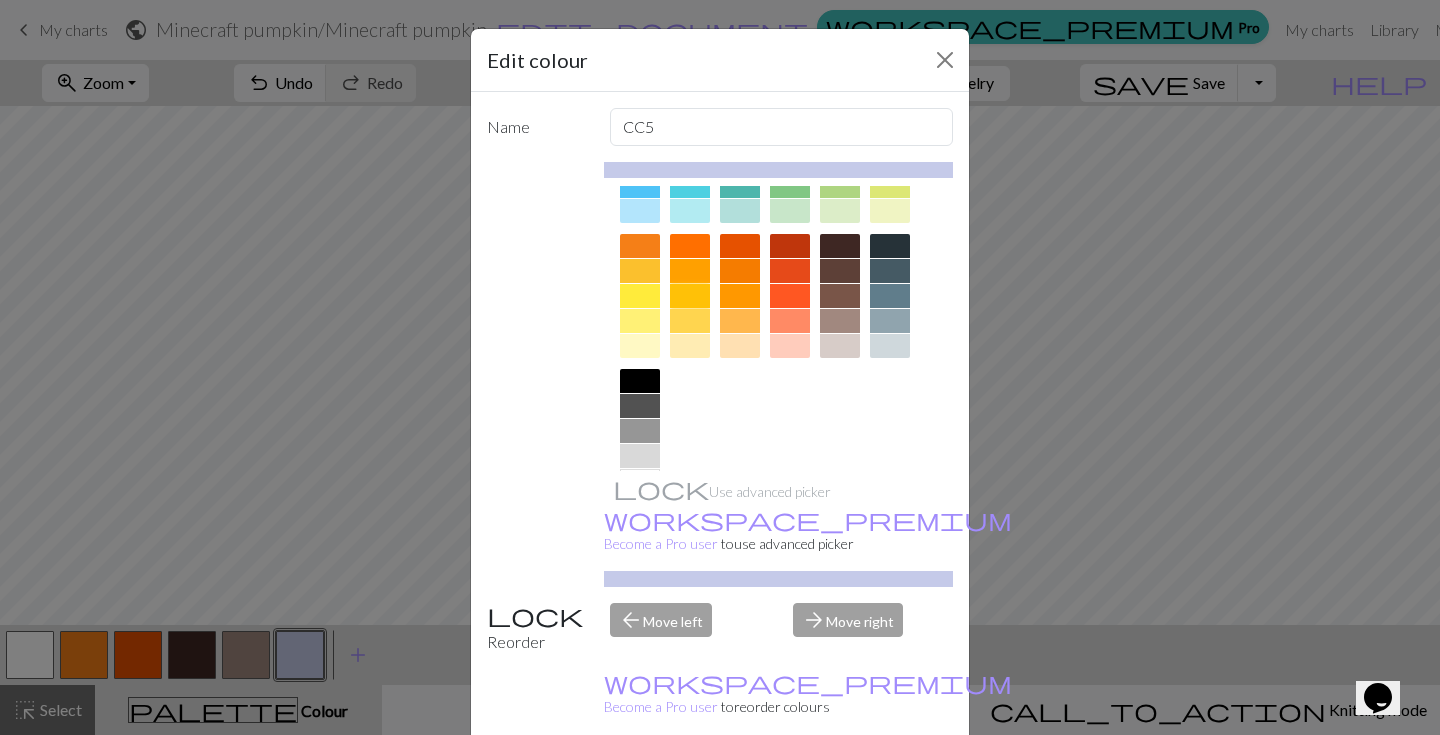 click at bounding box center [690, 296] 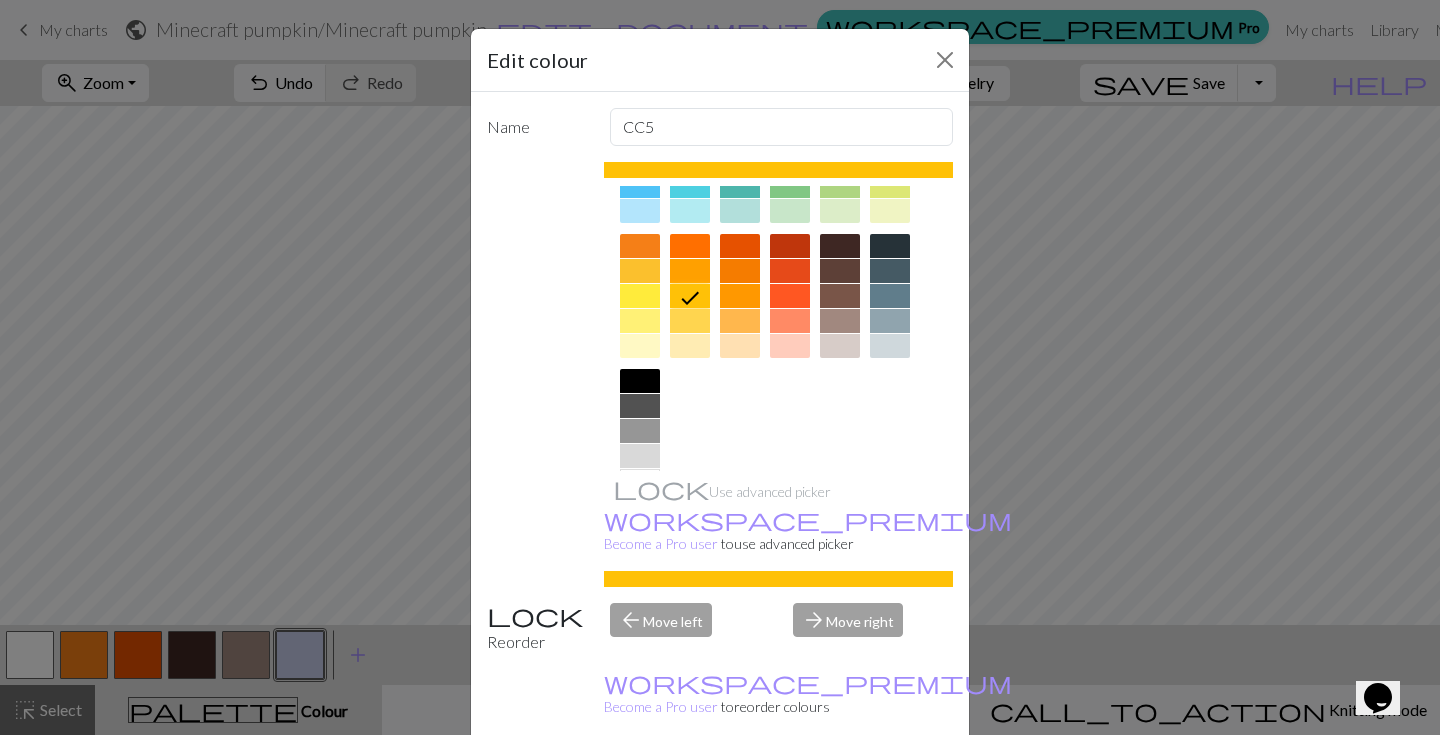 click on "Done" at bounding box center [840, 786] 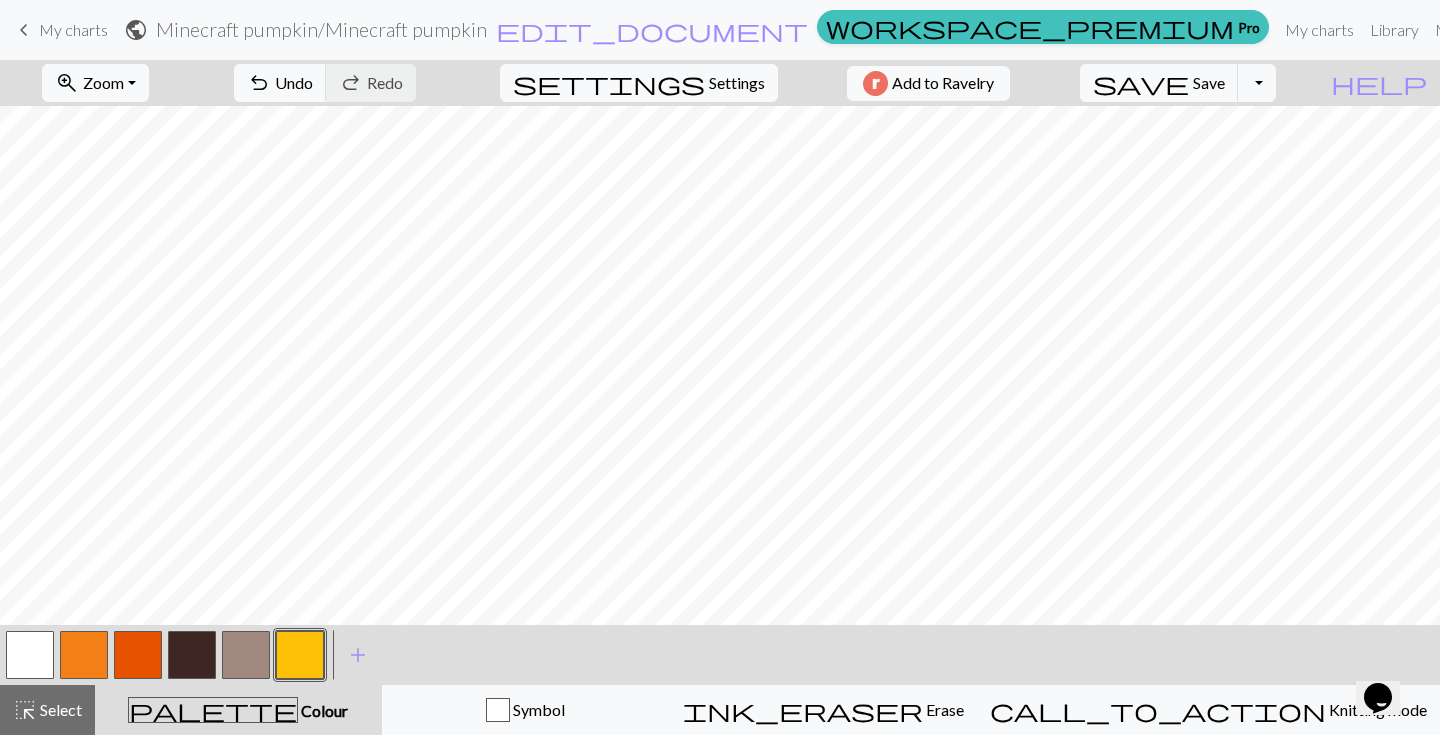 scroll, scrollTop: 0, scrollLeft: 0, axis: both 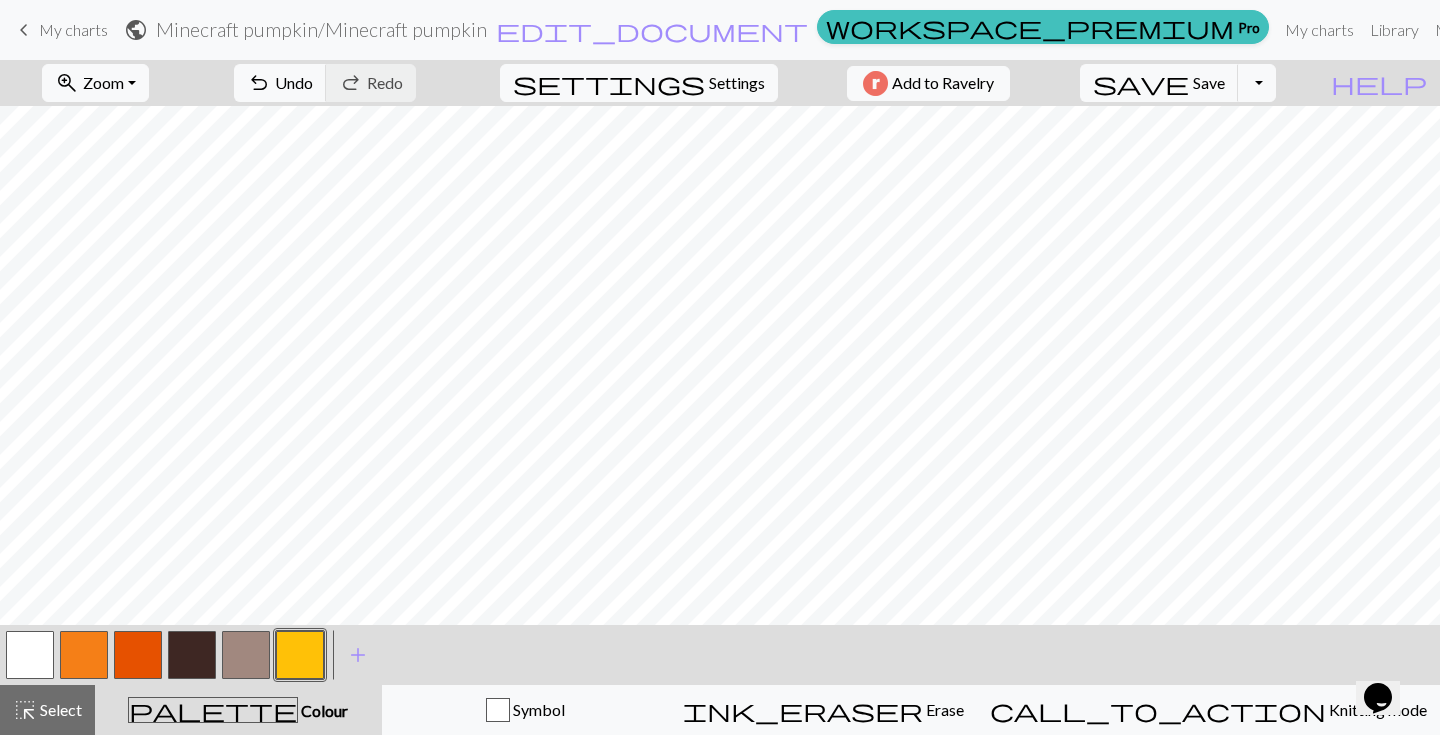 click at bounding box center [246, 655] 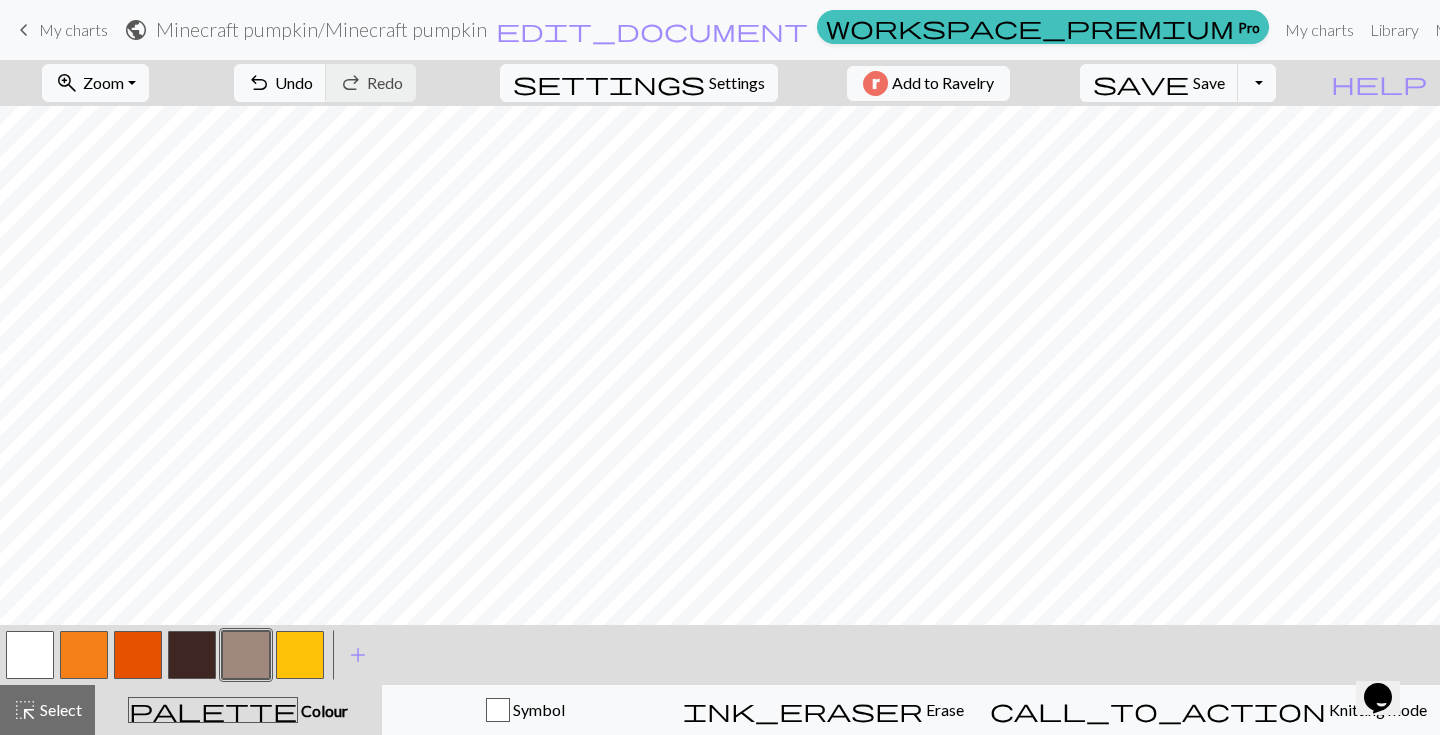 scroll, scrollTop: 102, scrollLeft: 0, axis: vertical 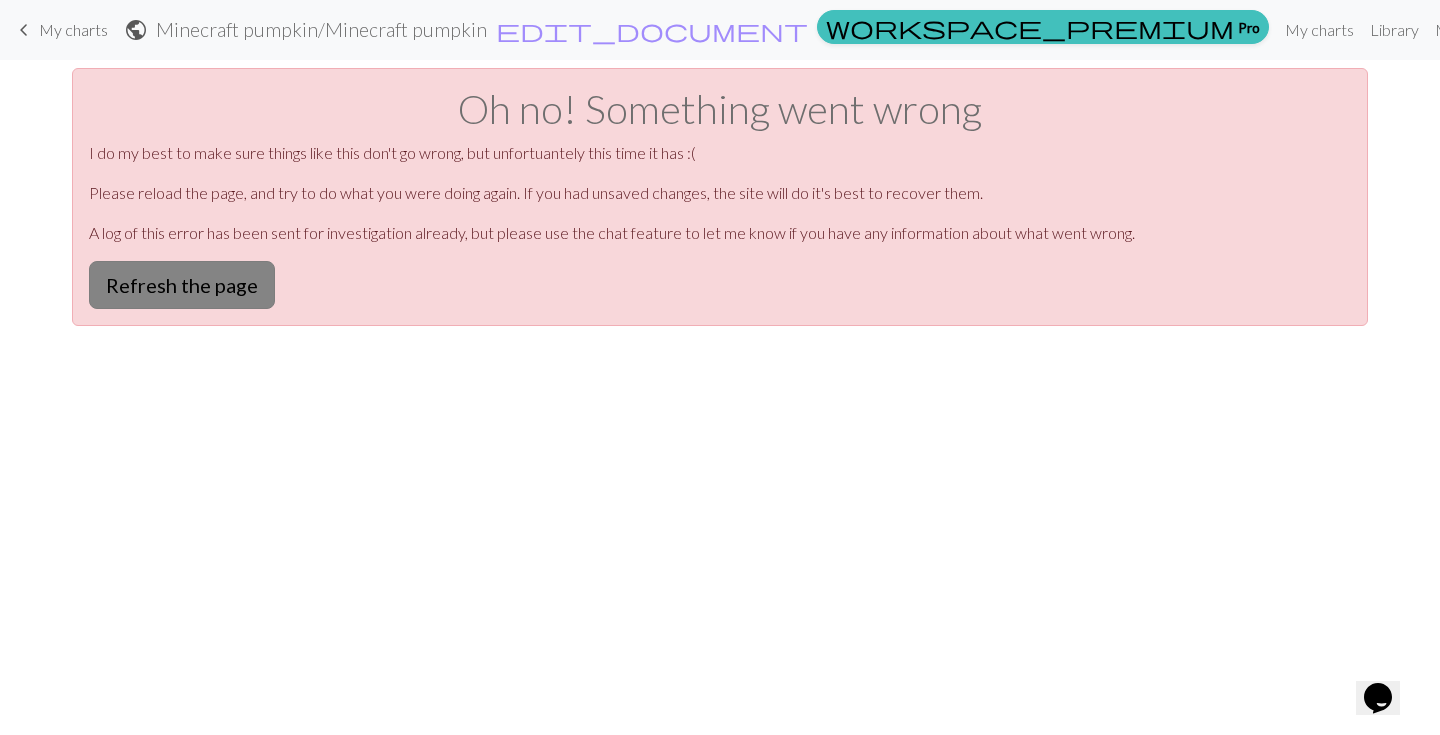 click on "Refresh the page" at bounding box center (182, 285) 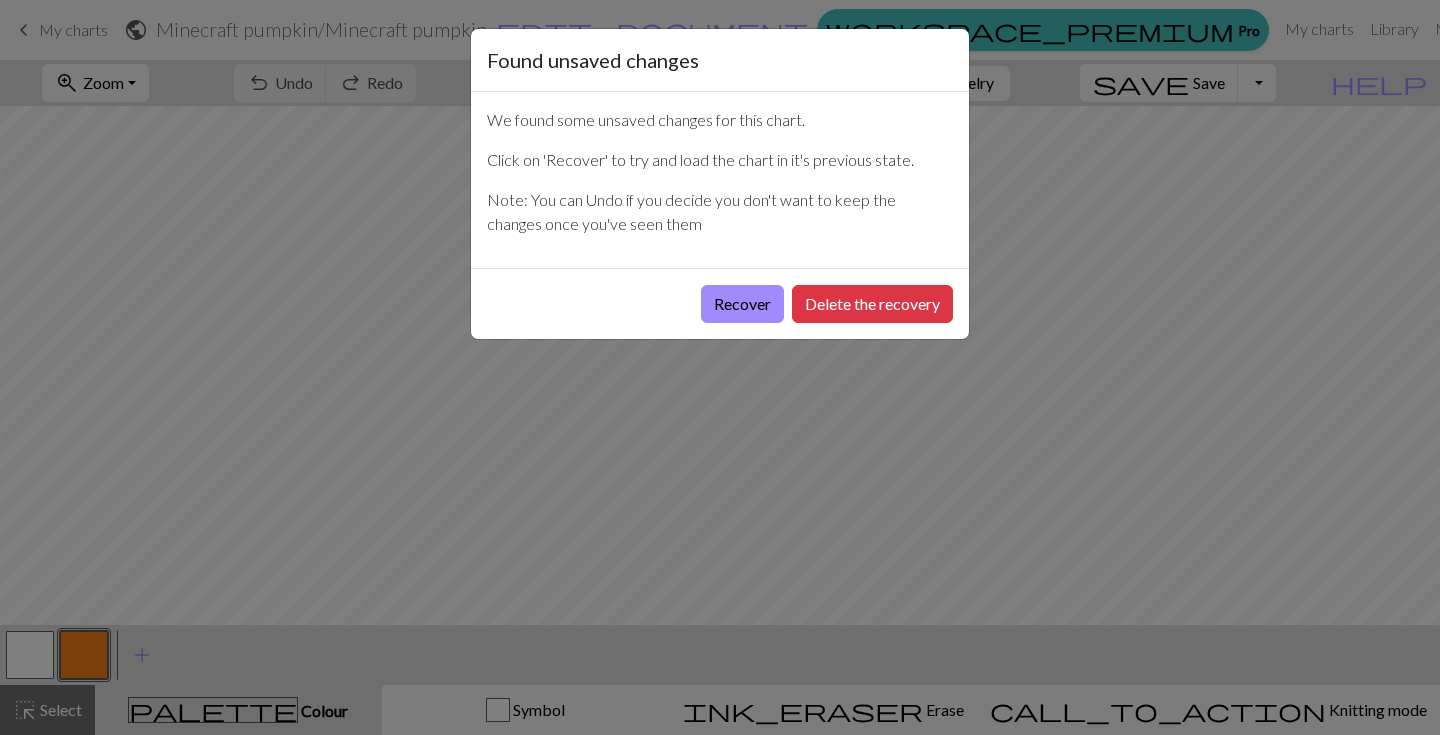 scroll, scrollTop: 0, scrollLeft: 0, axis: both 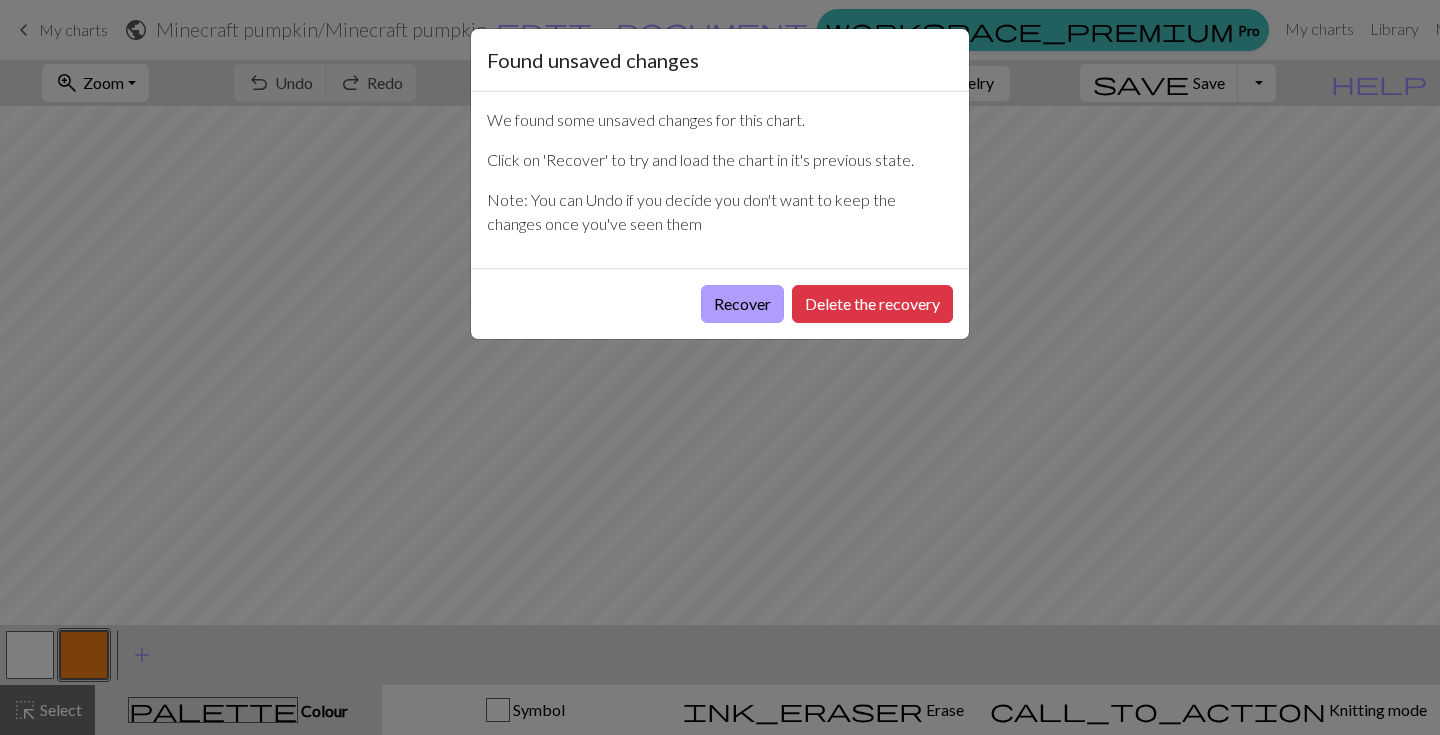 click on "Recover" at bounding box center (742, 304) 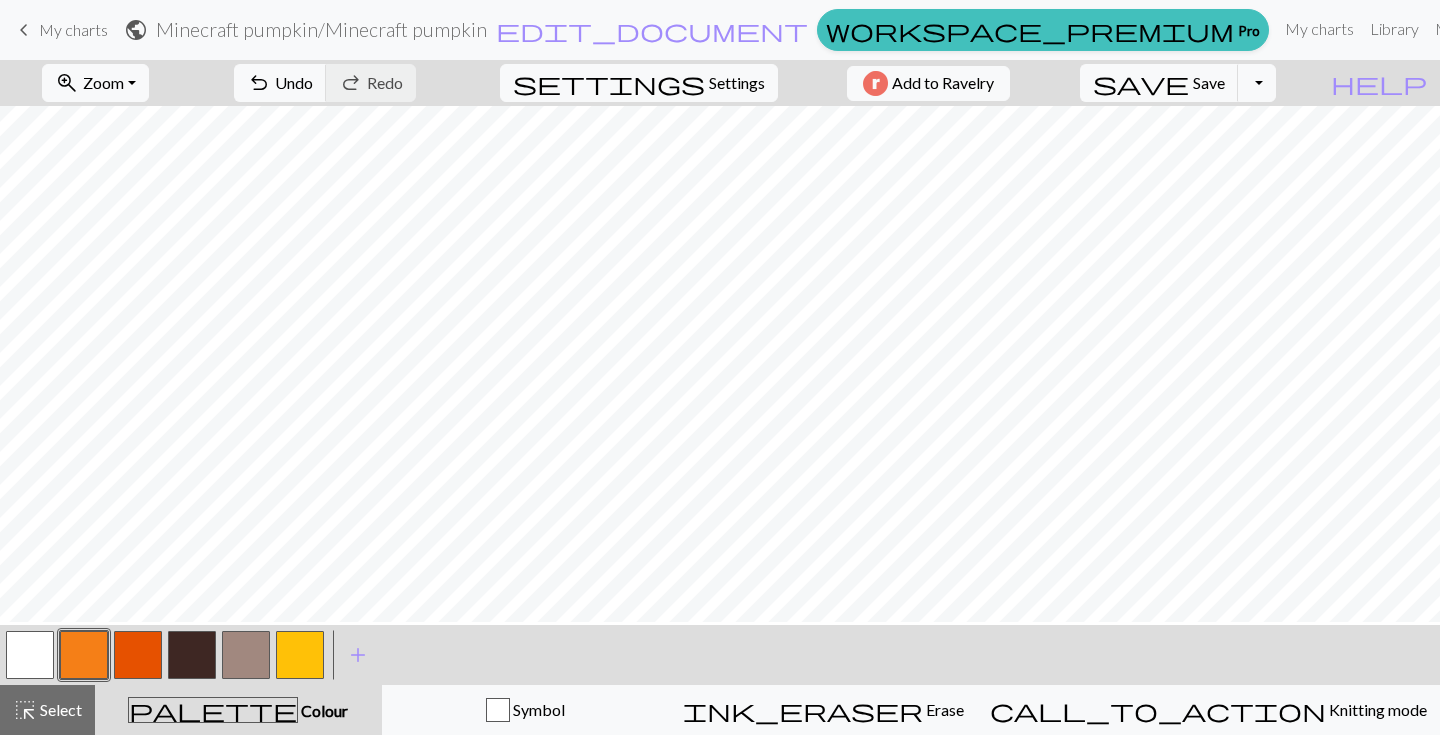 scroll, scrollTop: 0, scrollLeft: 0, axis: both 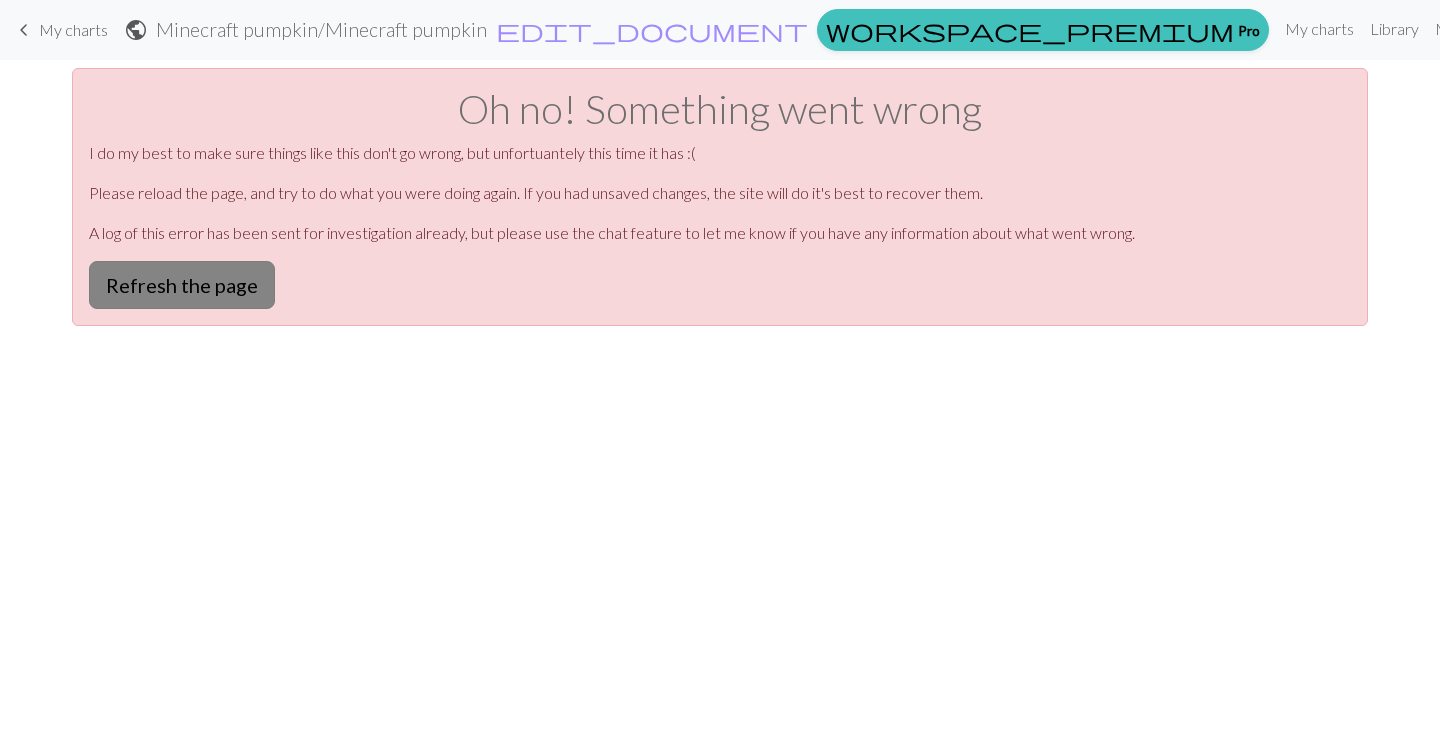 click on "Refresh the page" at bounding box center [182, 285] 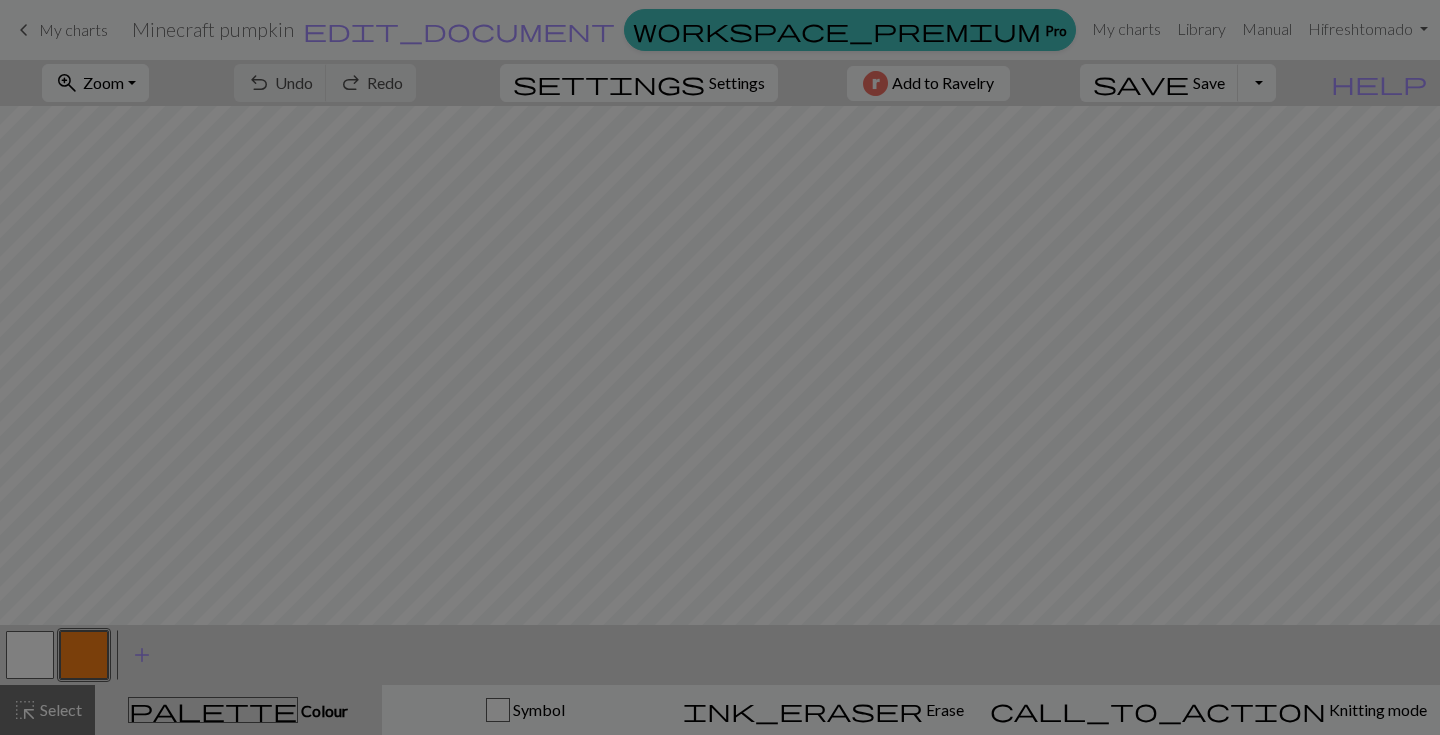 scroll, scrollTop: 0, scrollLeft: 0, axis: both 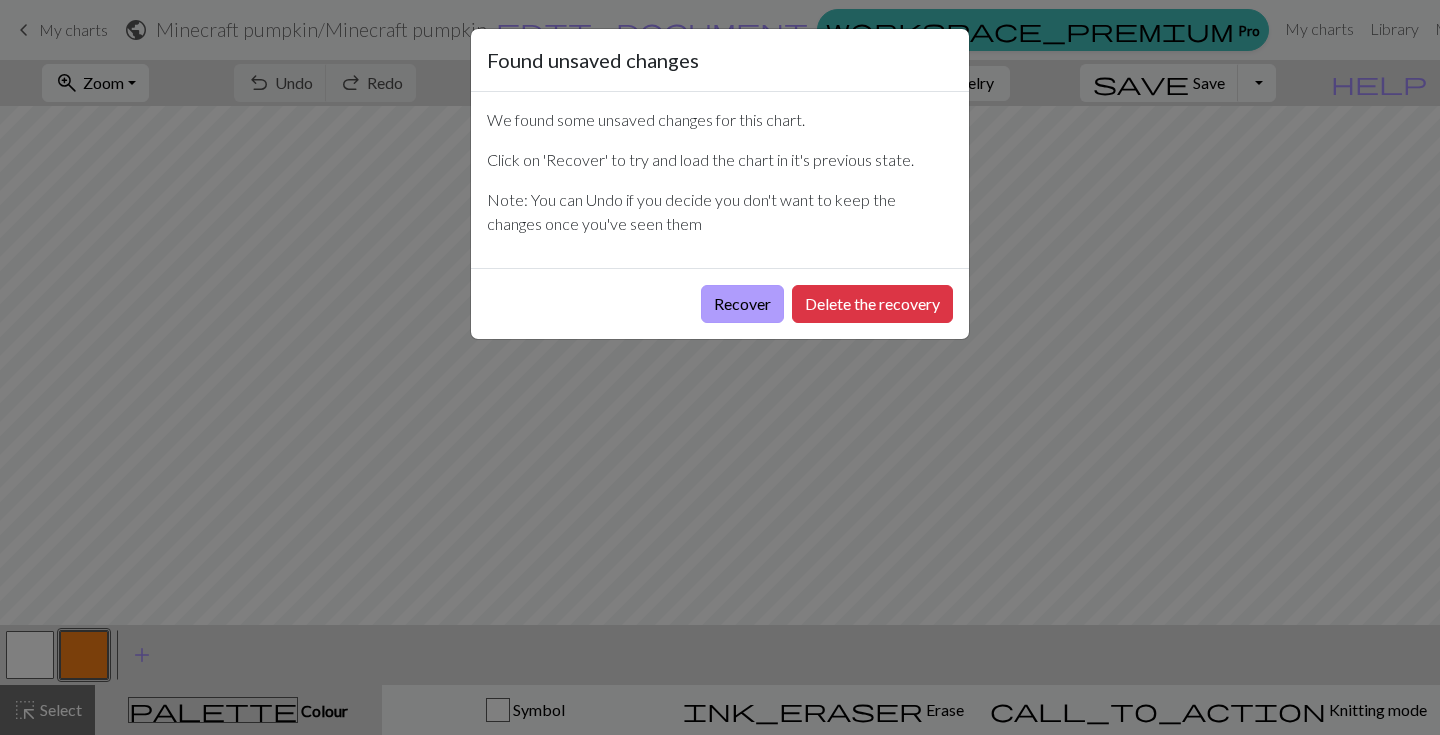 click on "Recover" at bounding box center (742, 304) 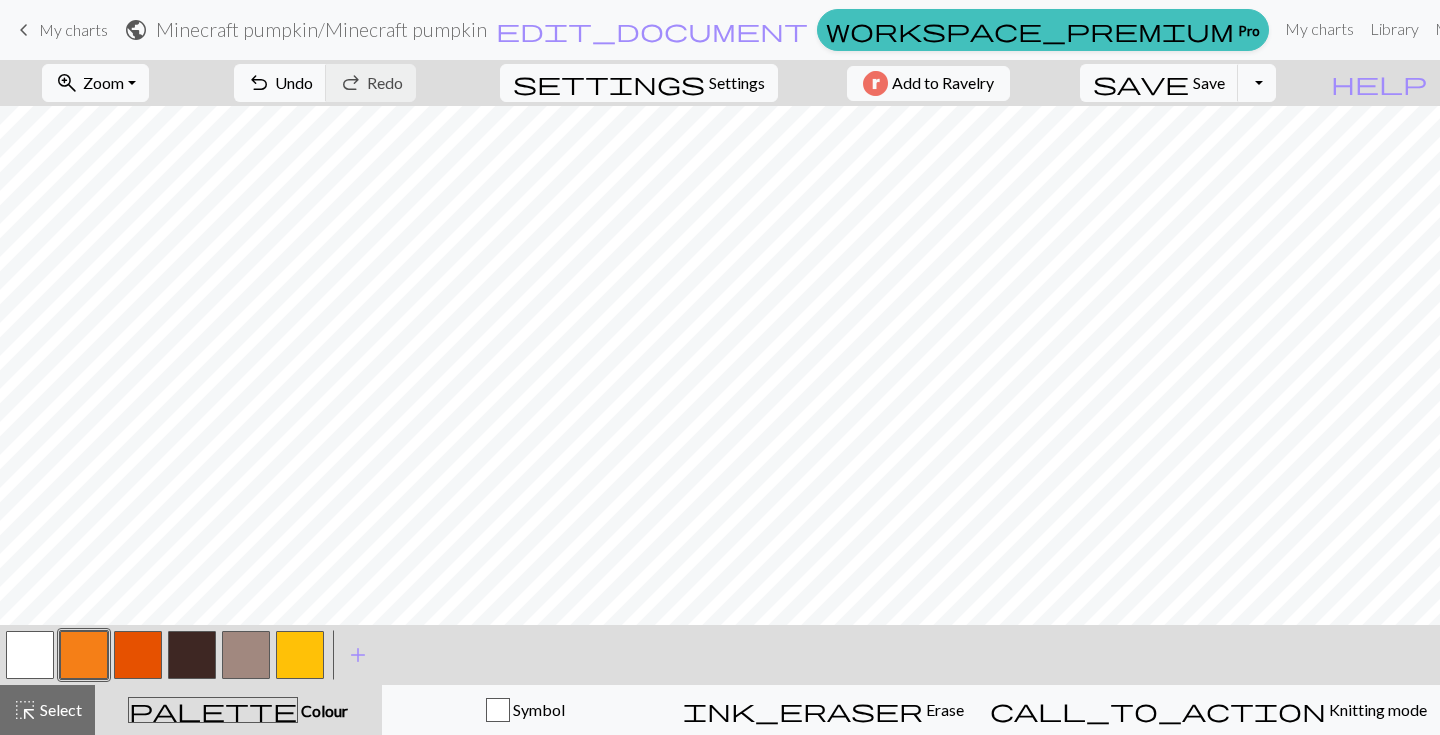 scroll, scrollTop: 0, scrollLeft: 0, axis: both 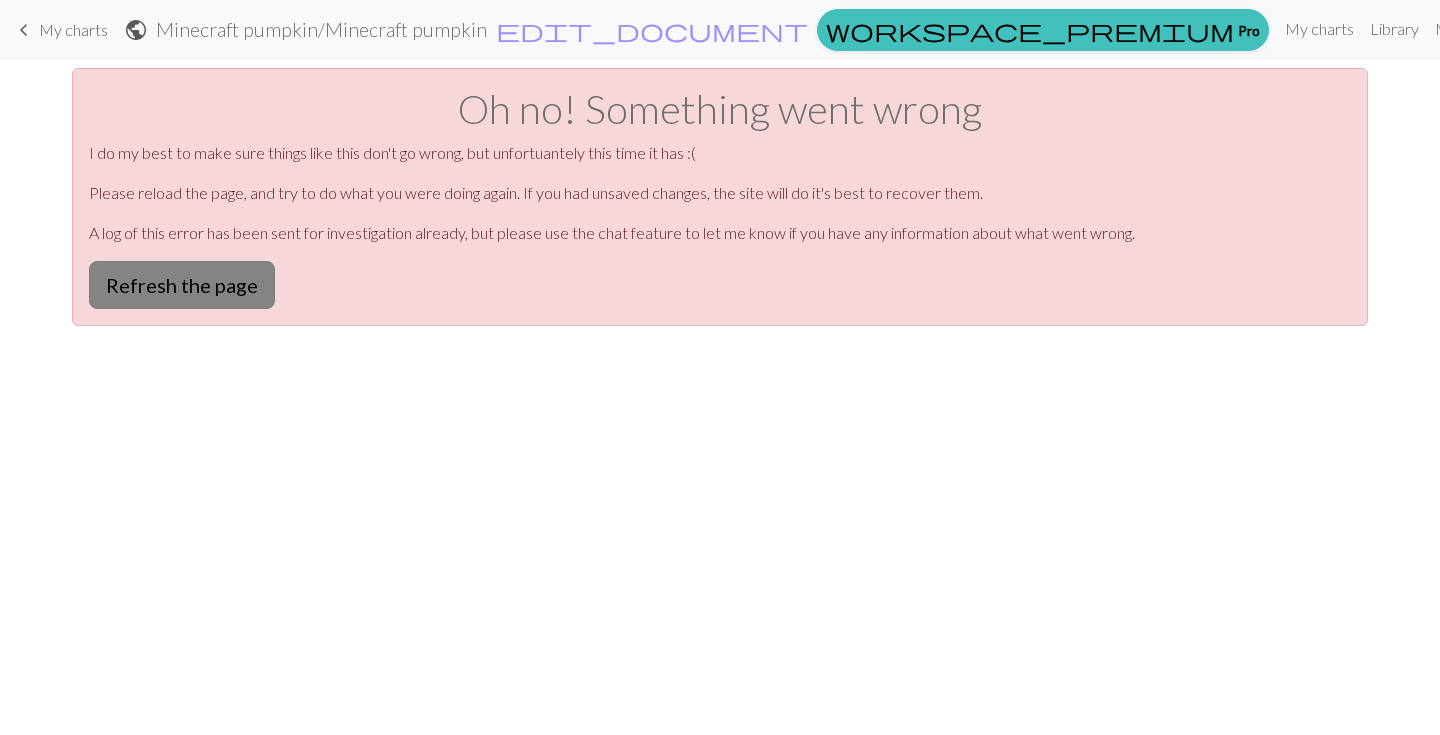 click on "Refresh the page" at bounding box center [182, 285] 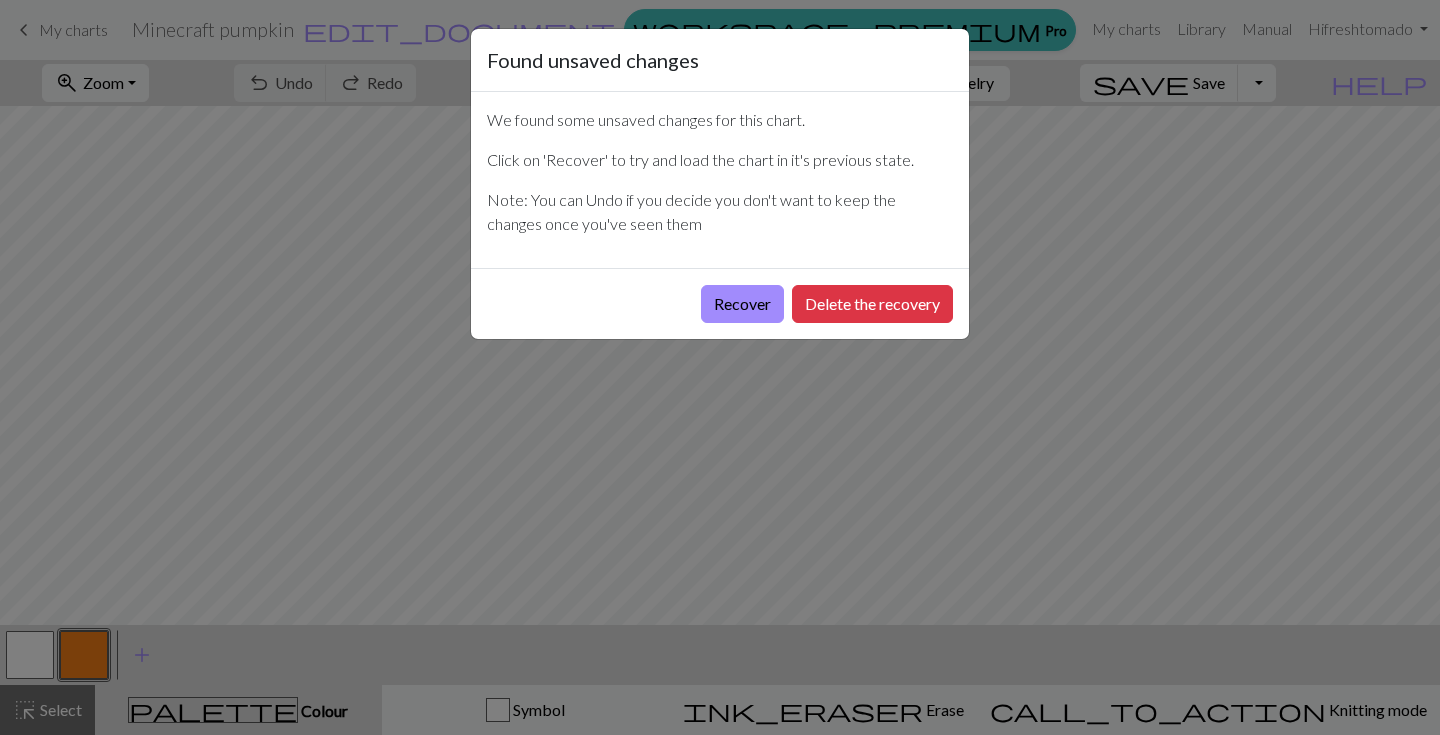 scroll, scrollTop: 0, scrollLeft: 0, axis: both 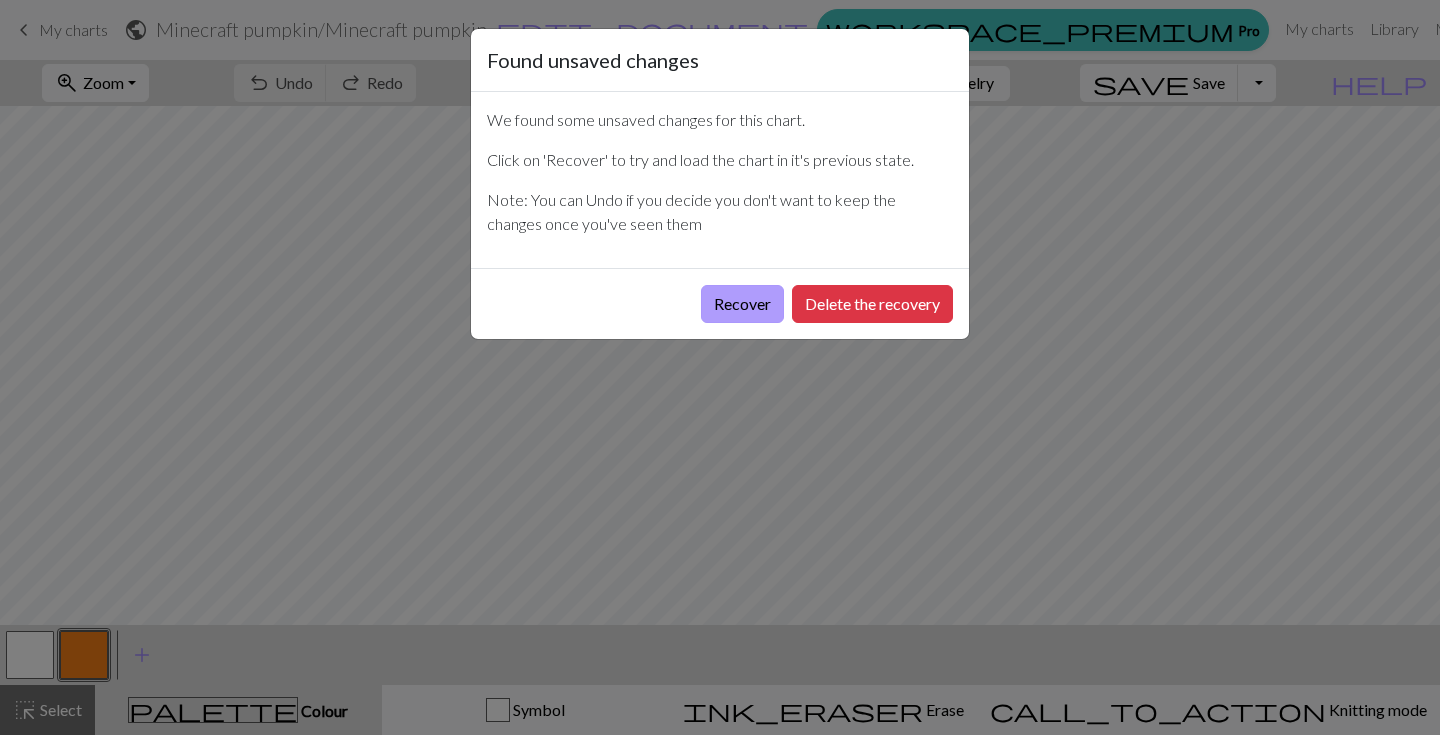 click on "Recover" at bounding box center [742, 304] 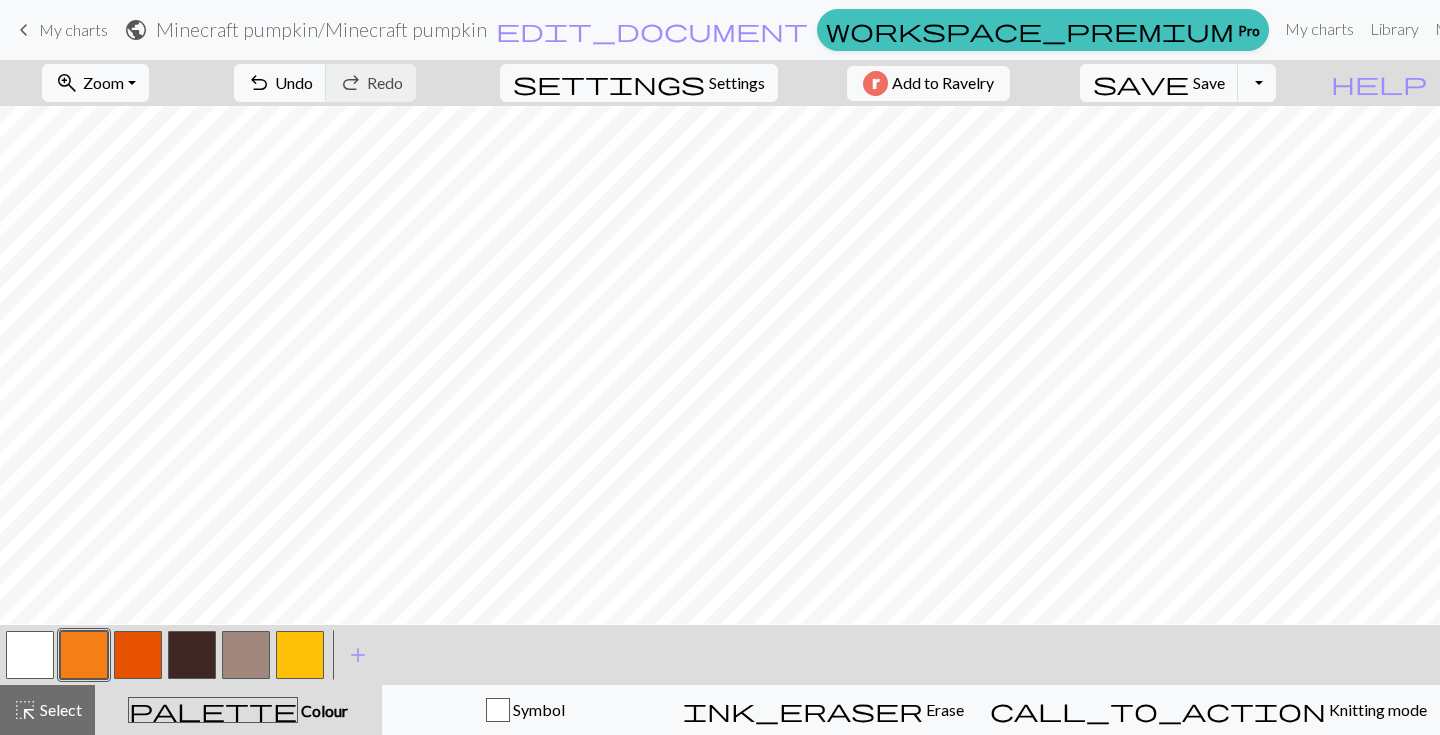 scroll, scrollTop: 0, scrollLeft: 0, axis: both 